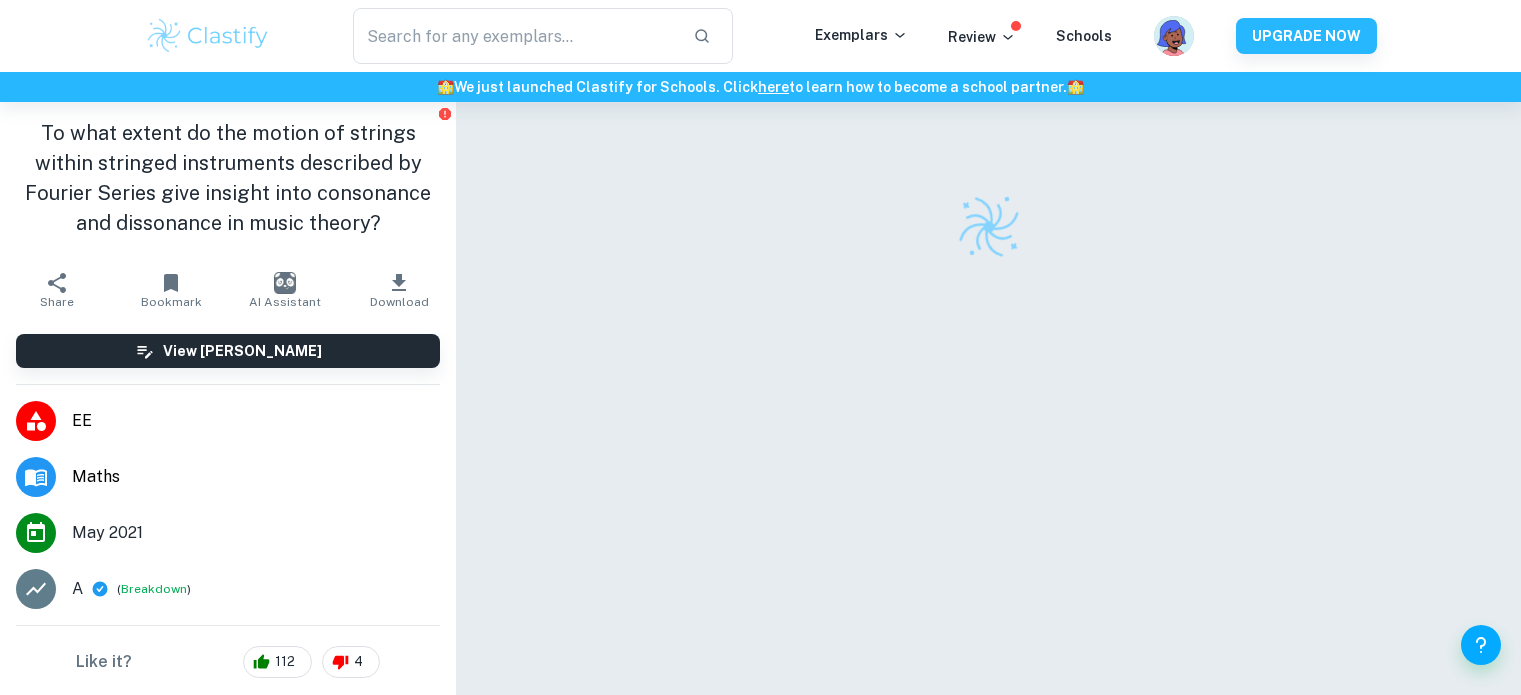 scroll, scrollTop: 0, scrollLeft: 0, axis: both 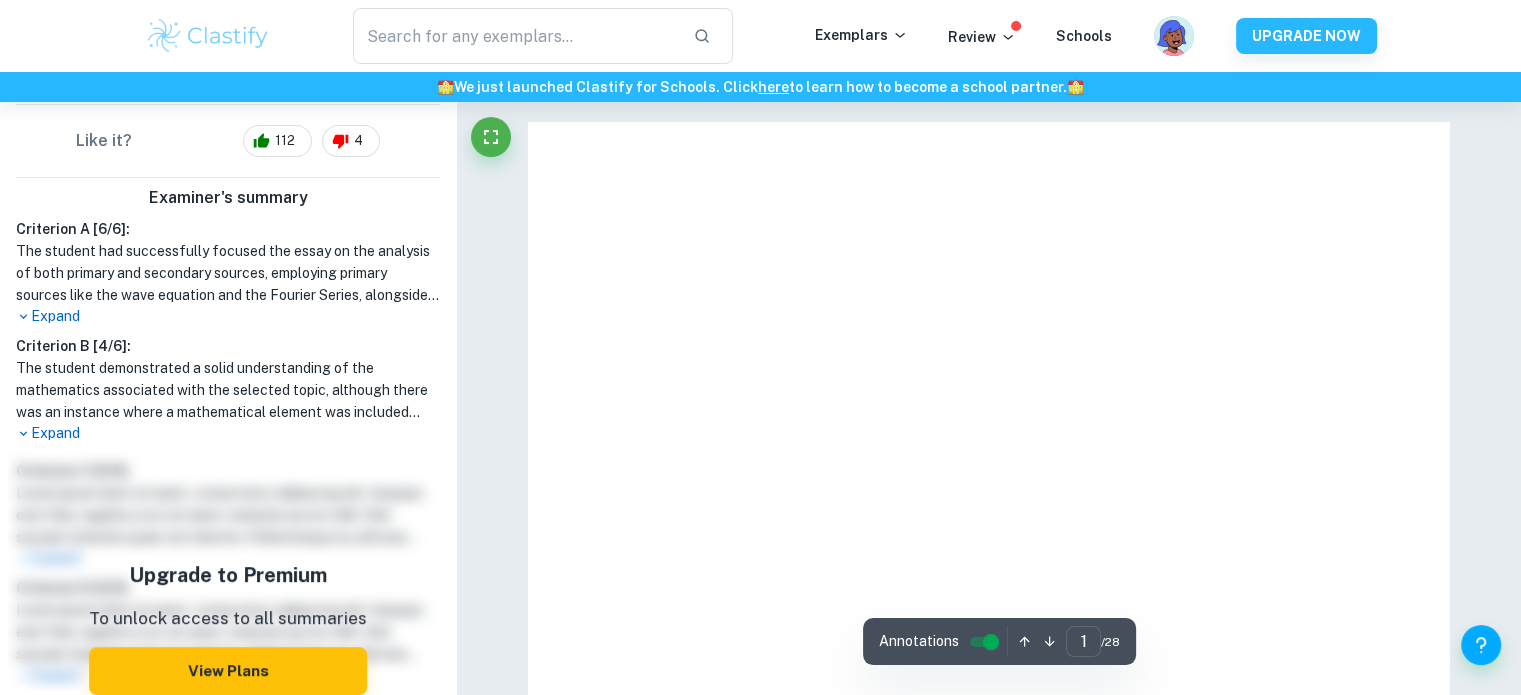 click on "Expand" at bounding box center [228, 316] 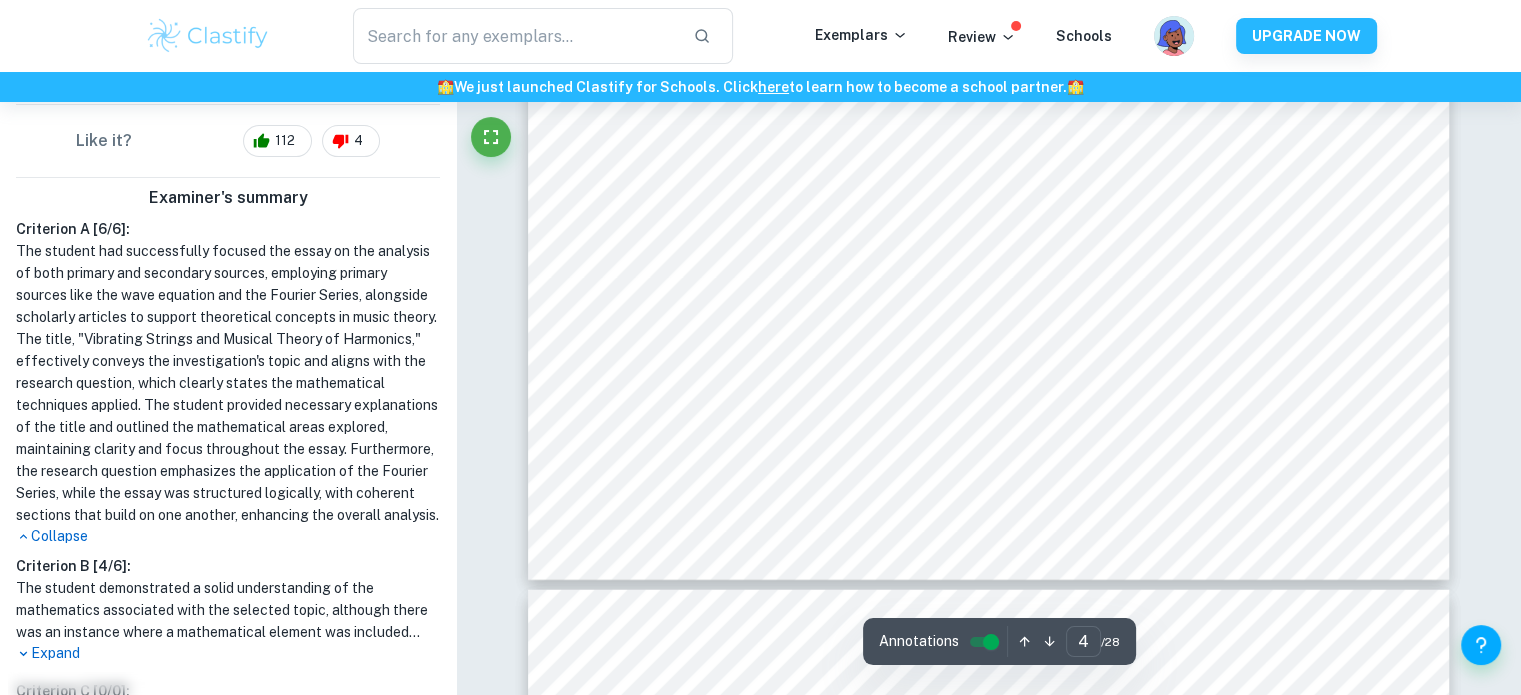 scroll, scrollTop: 4634, scrollLeft: 0, axis: vertical 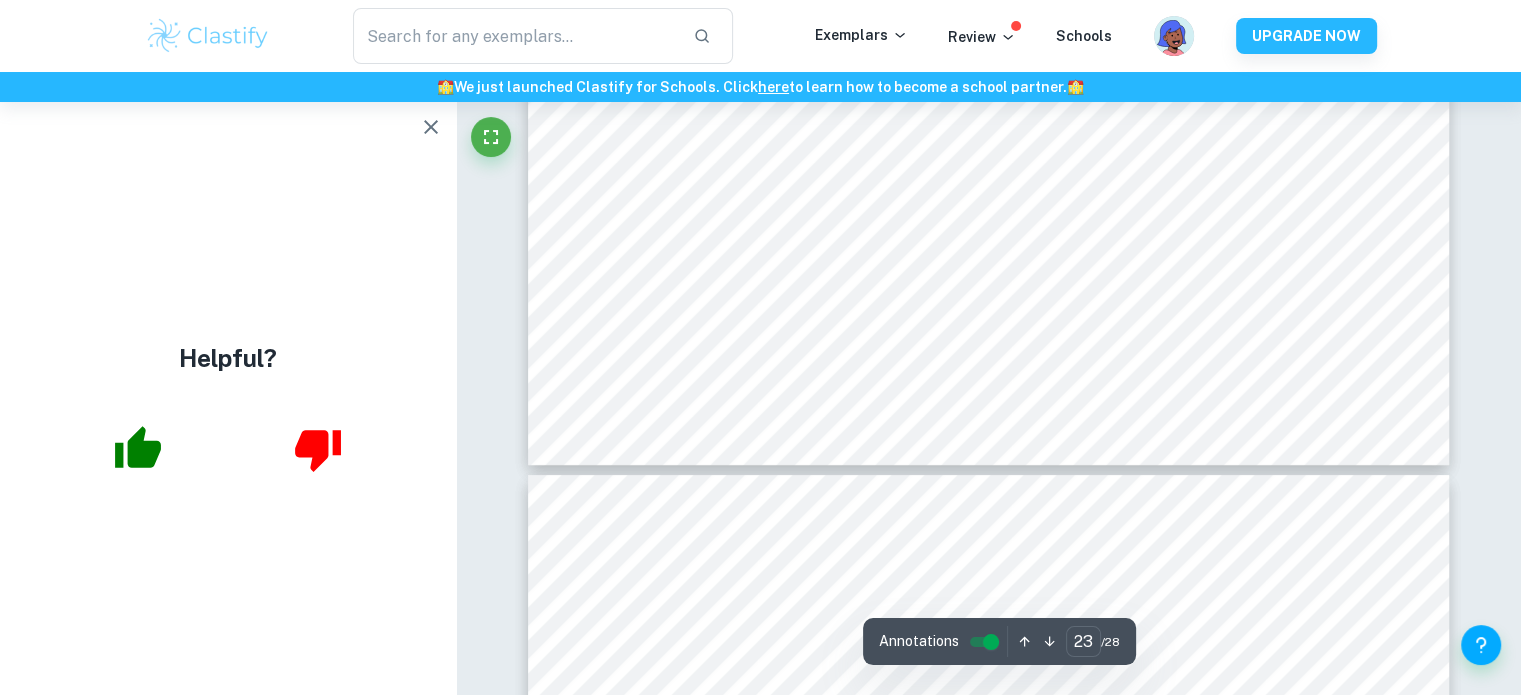 type on "24" 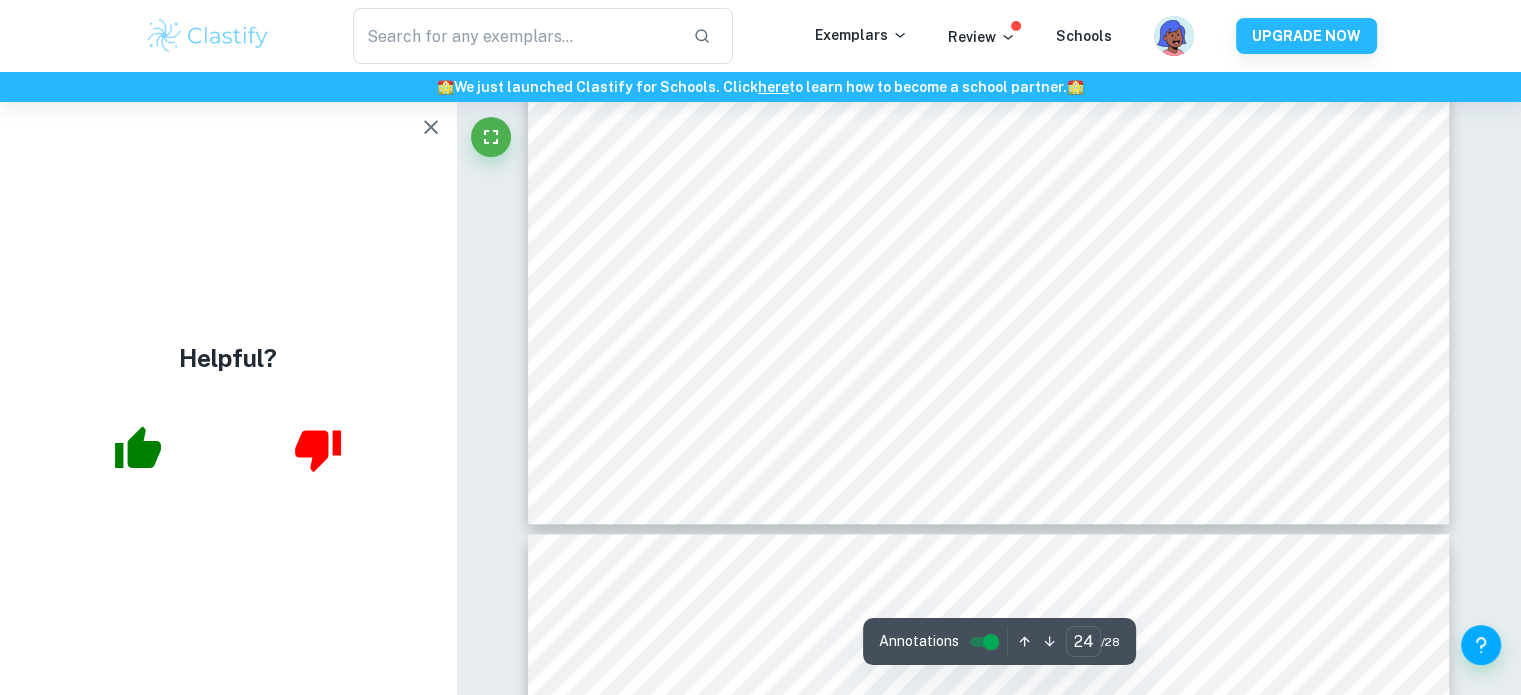 scroll, scrollTop: 31866, scrollLeft: 0, axis: vertical 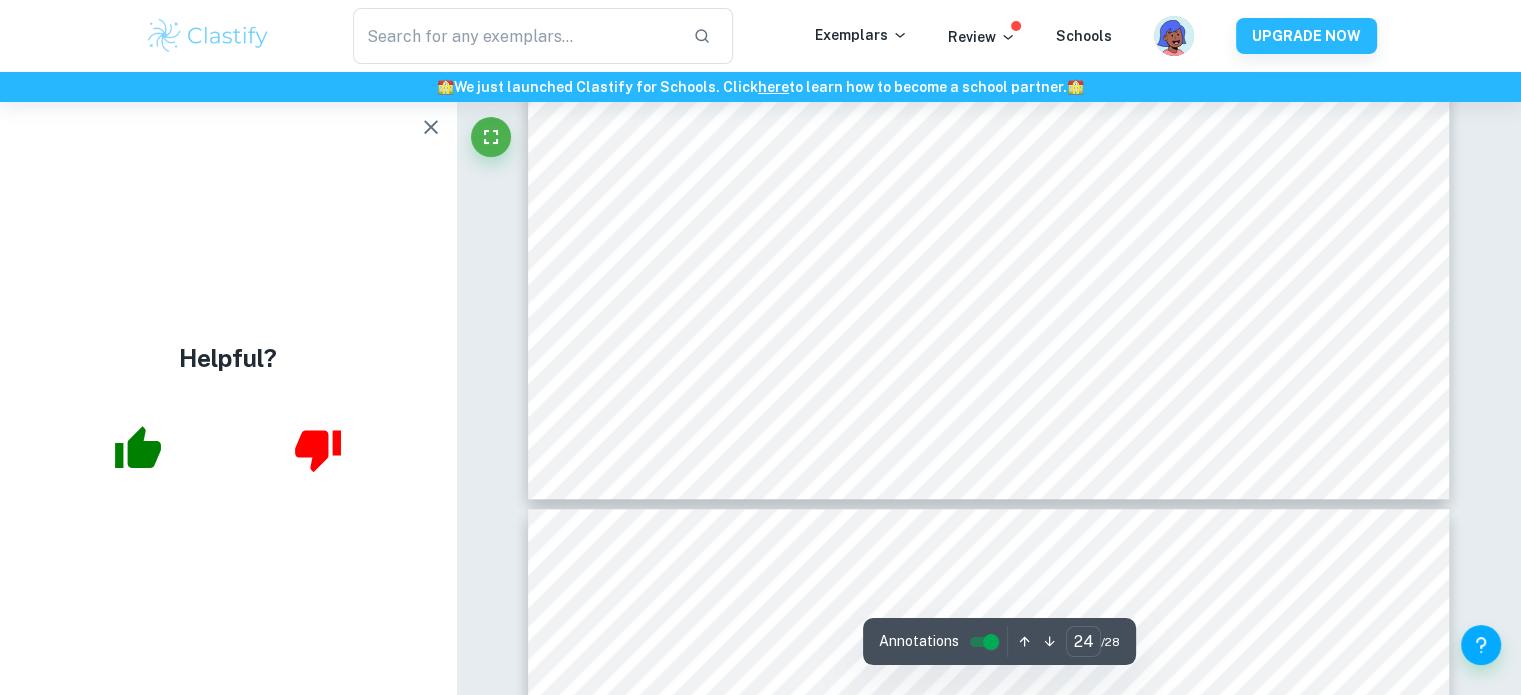 click 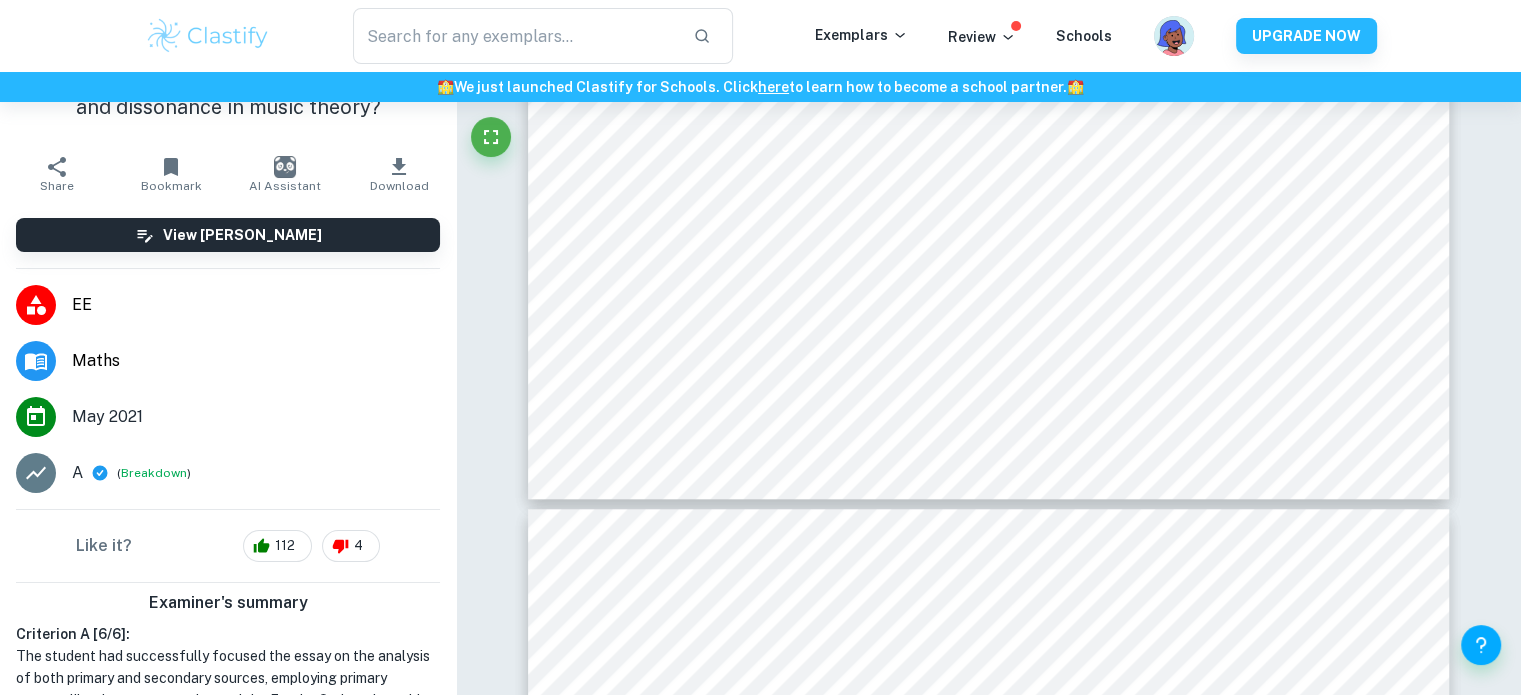 scroll, scrollTop: 118, scrollLeft: 0, axis: vertical 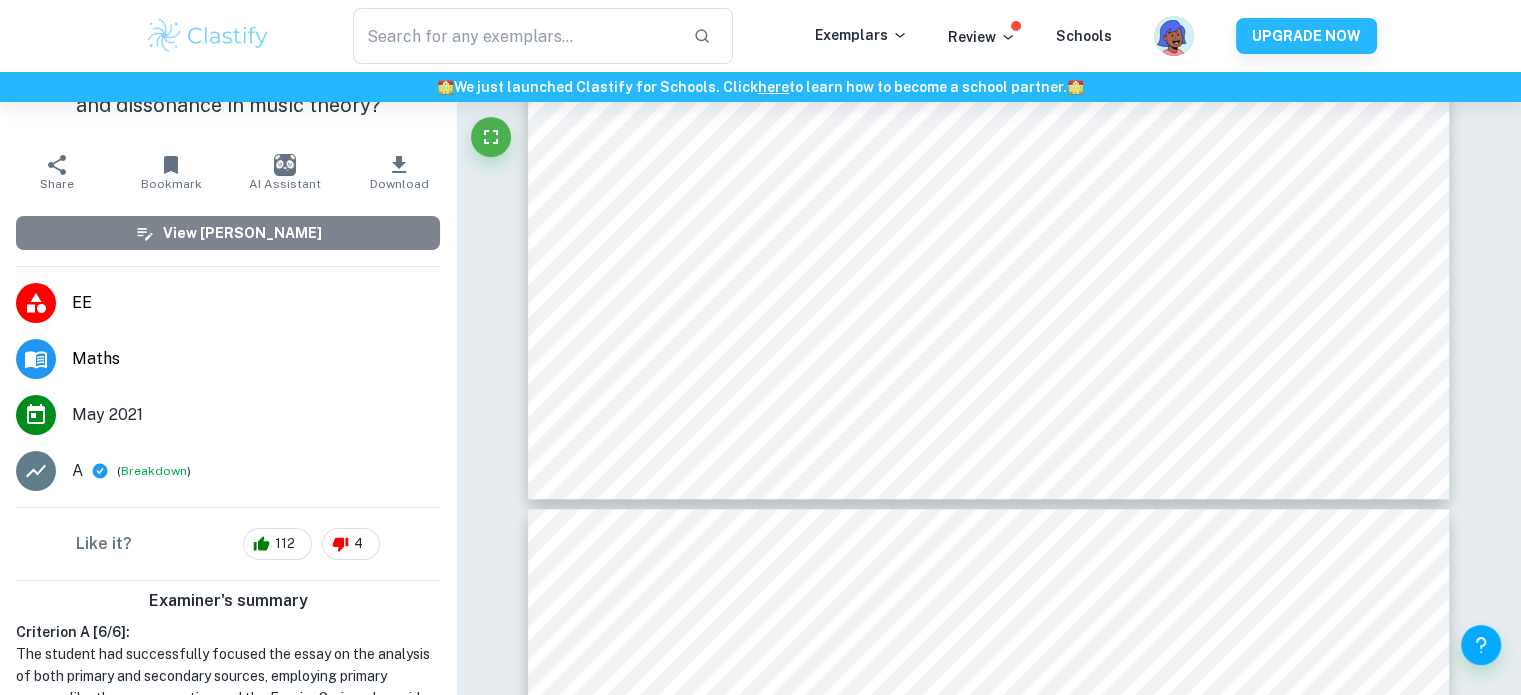 click on "View [PERSON_NAME]" at bounding box center (228, 233) 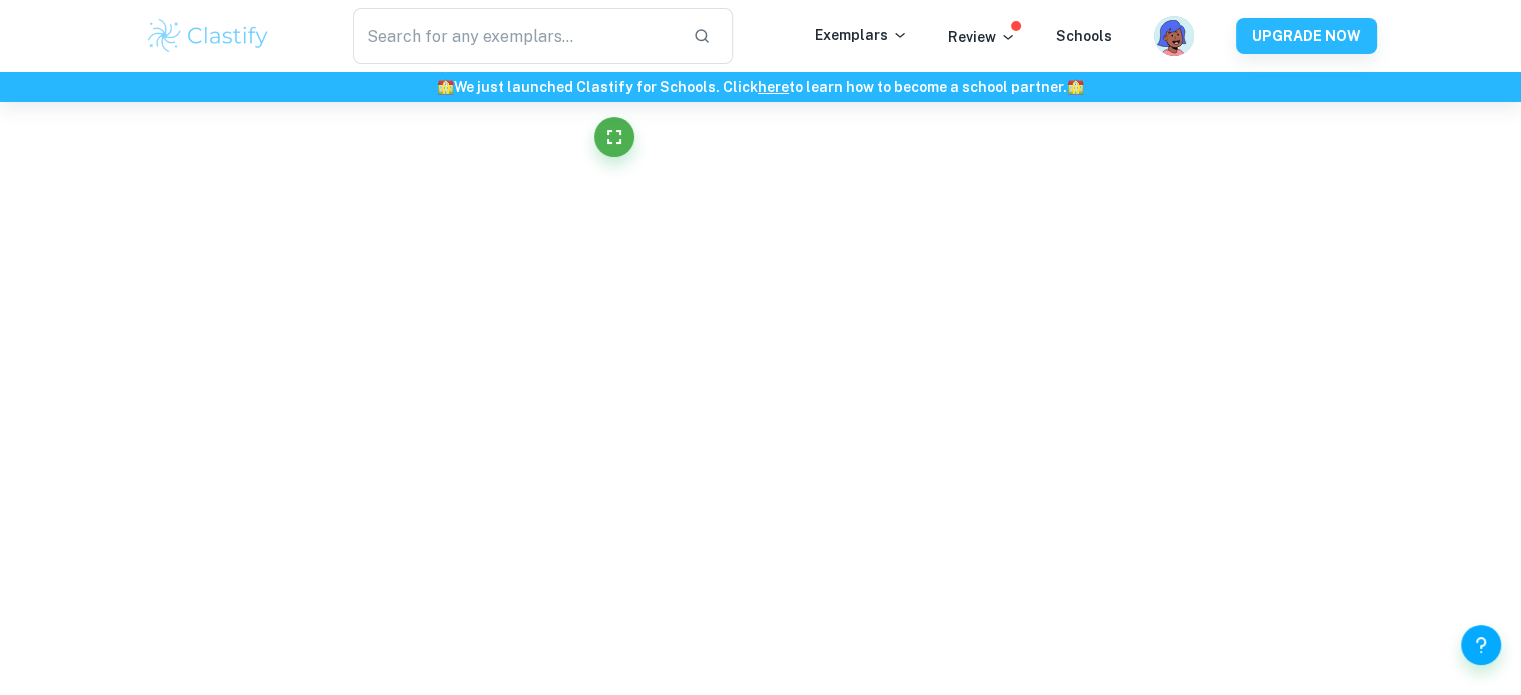 scroll, scrollTop: 23698, scrollLeft: 0, axis: vertical 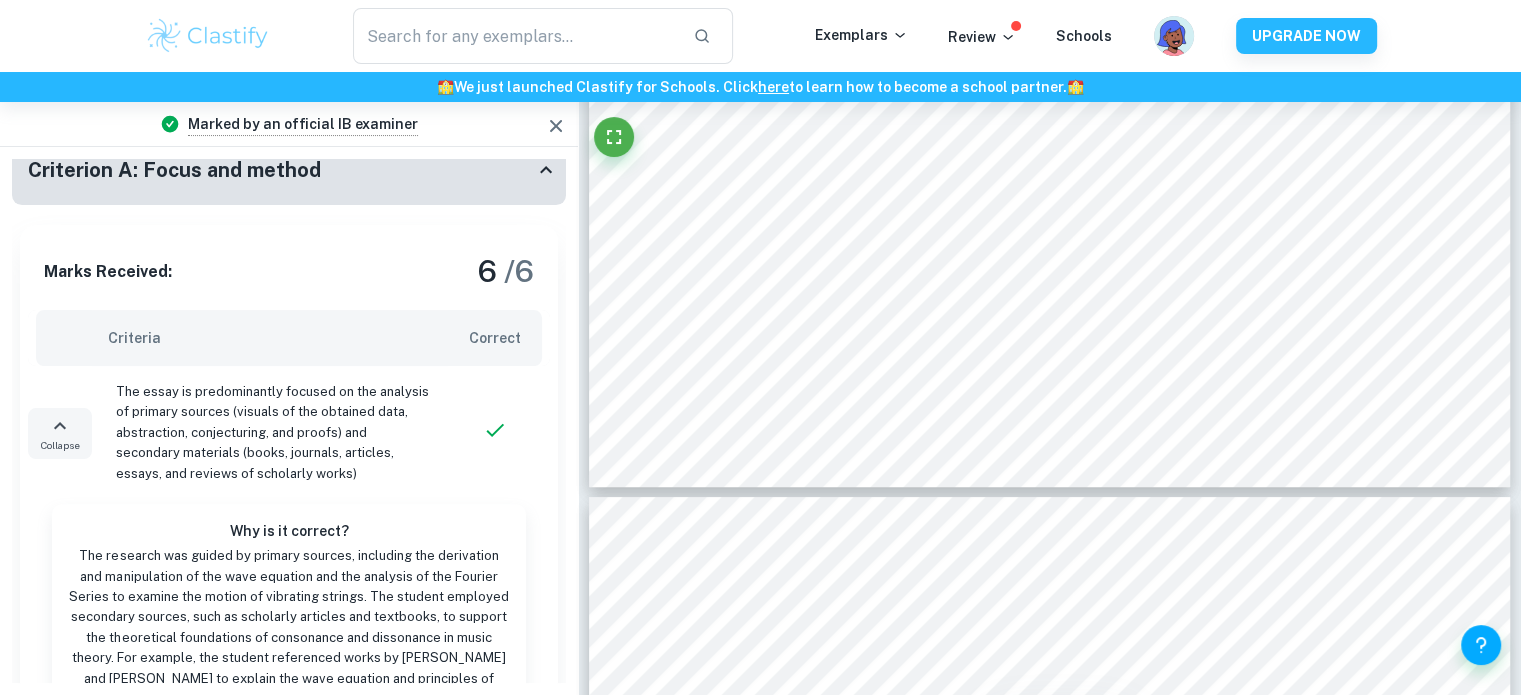 click 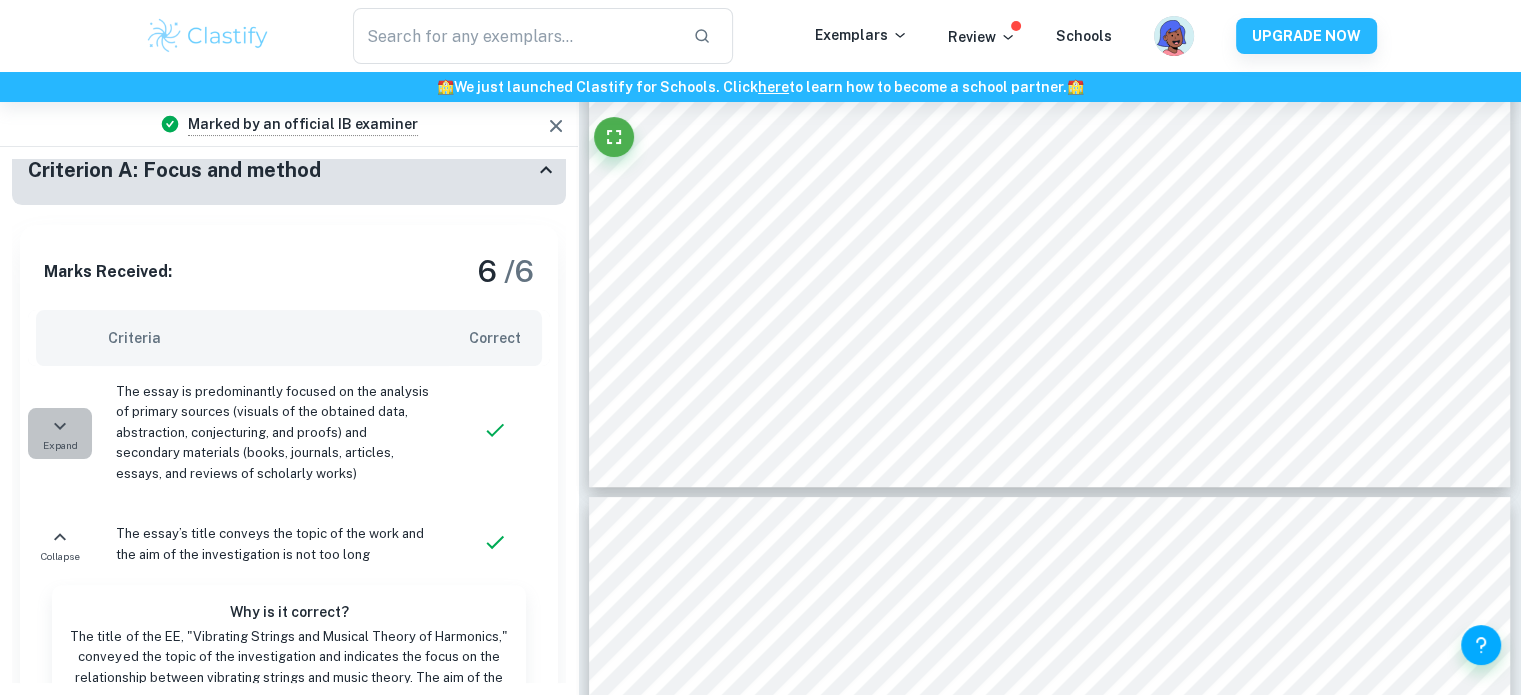 click on "Expand" at bounding box center (60, 445) 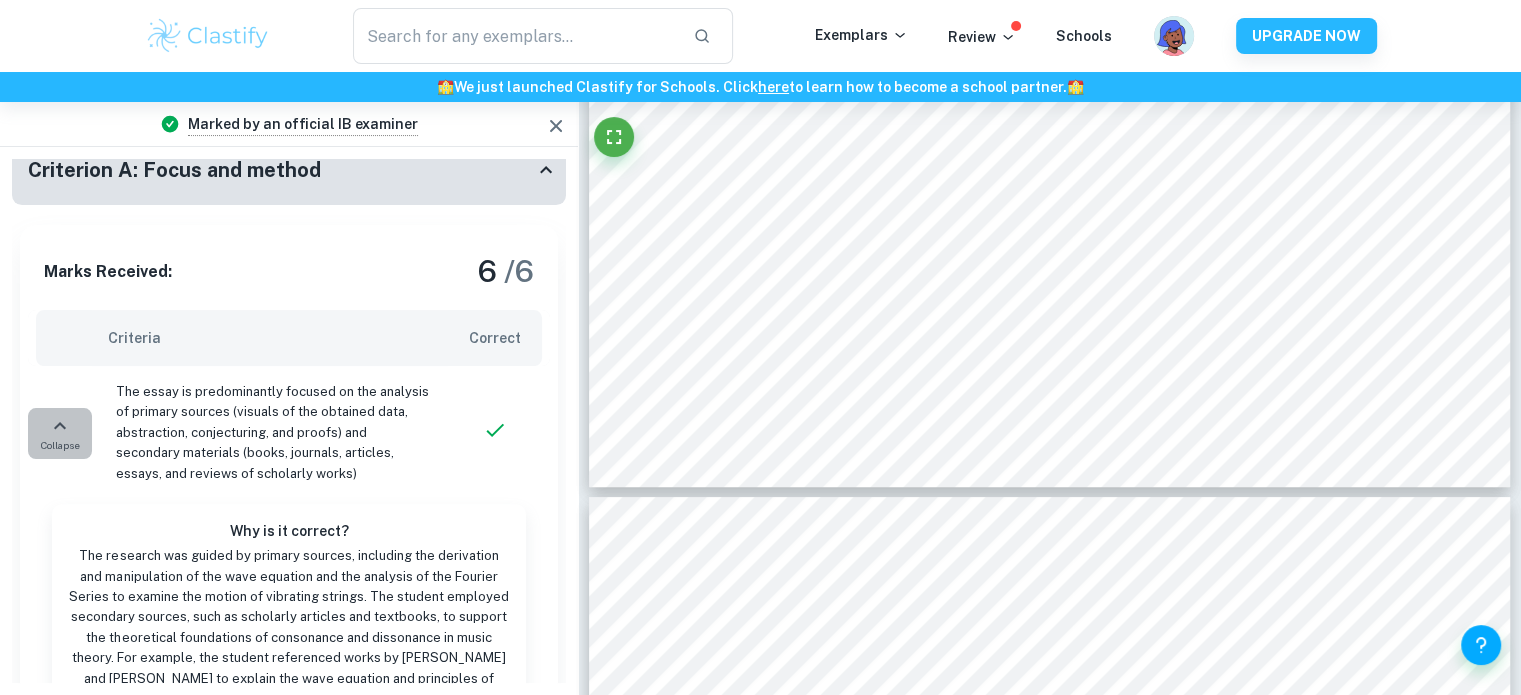click on "Collapse" at bounding box center (60, 445) 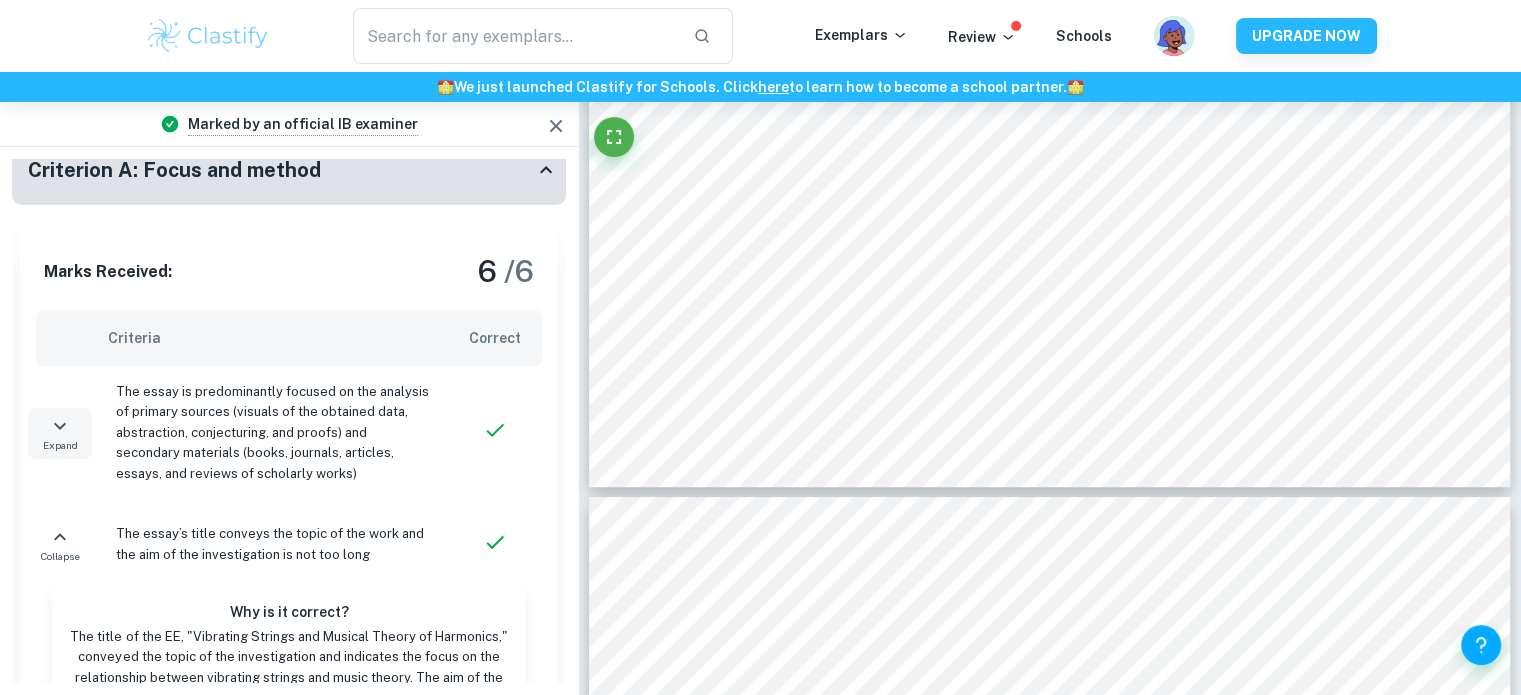 click on "Expand" at bounding box center [60, 445] 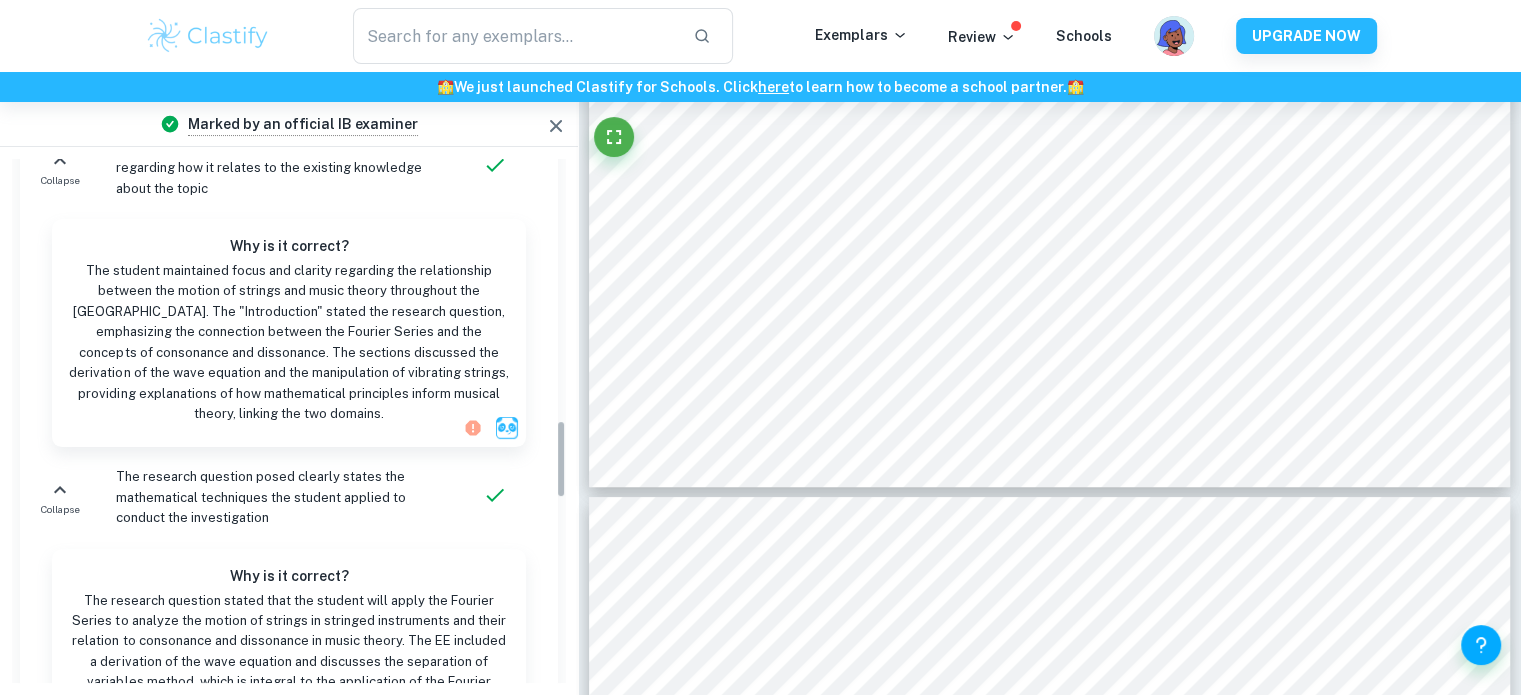 scroll, scrollTop: 1732, scrollLeft: 0, axis: vertical 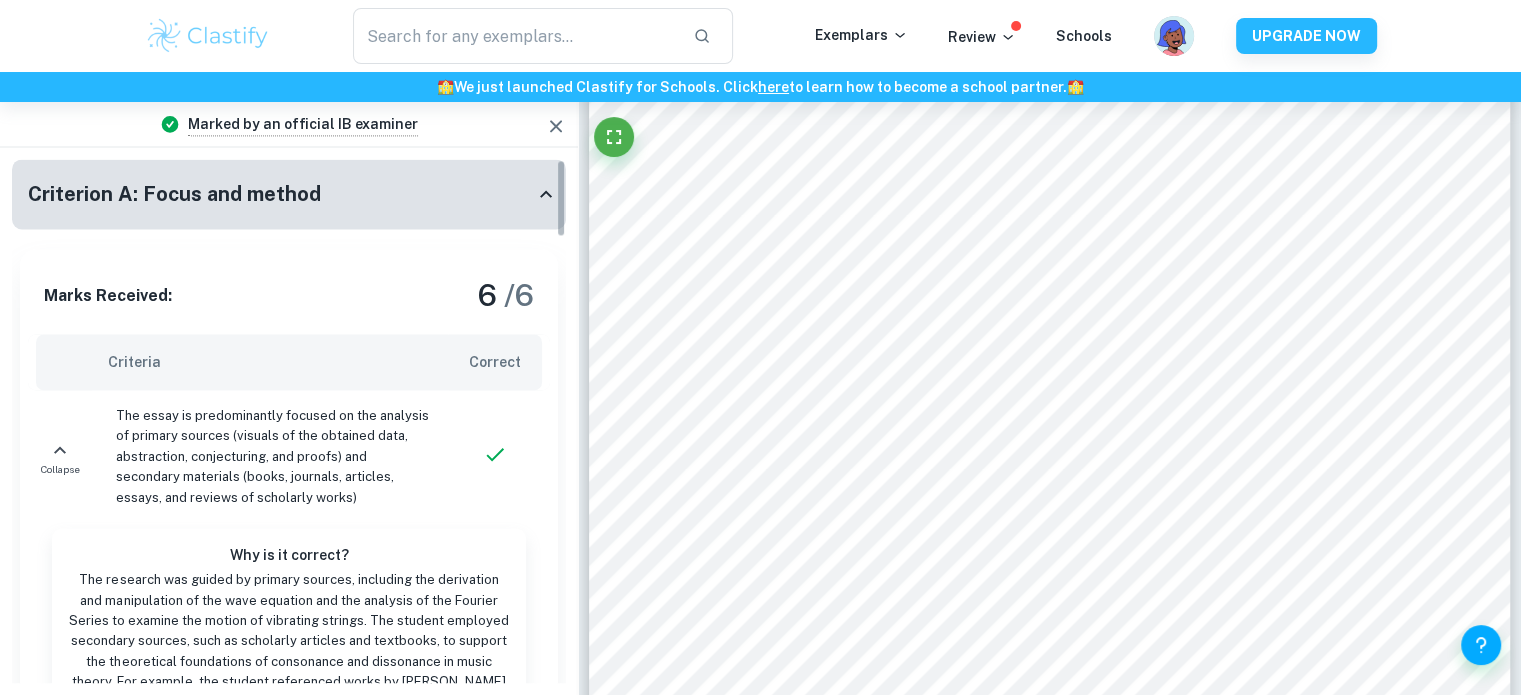 click 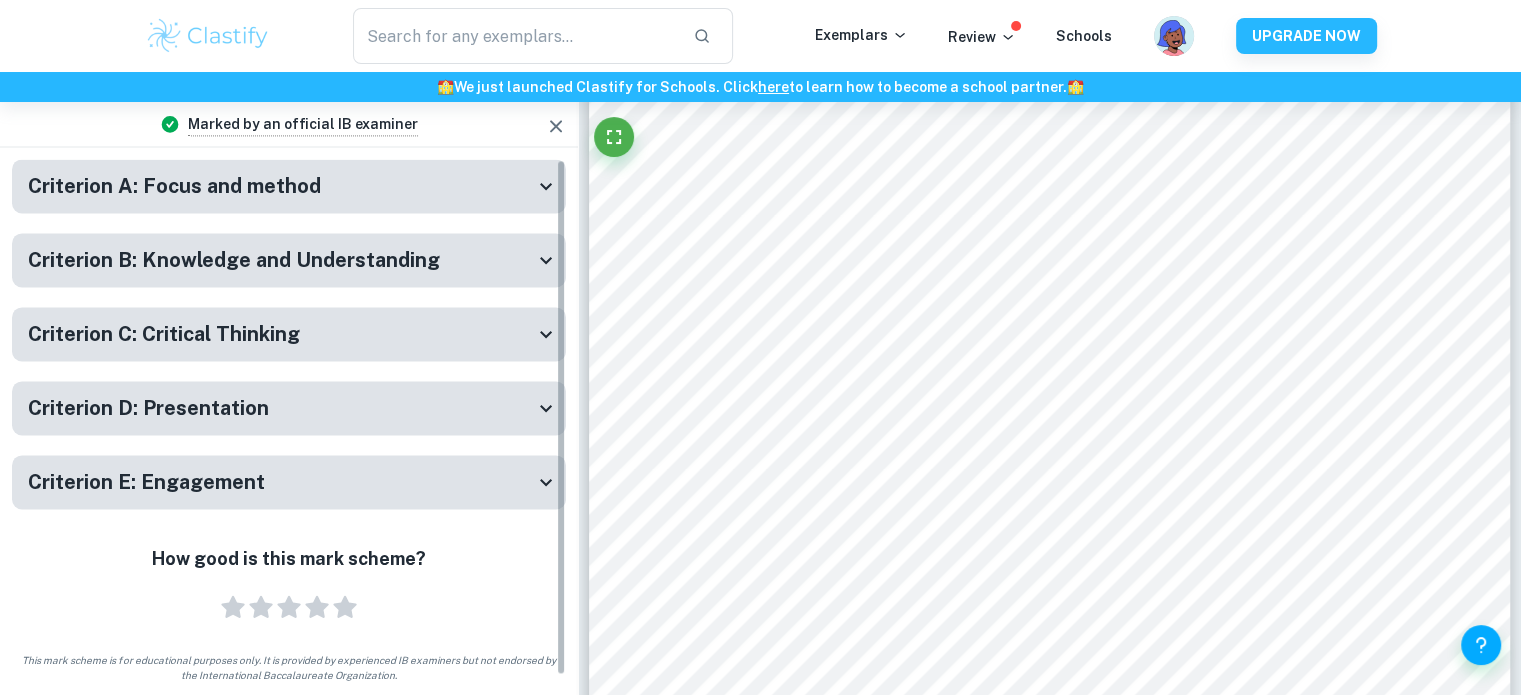 click 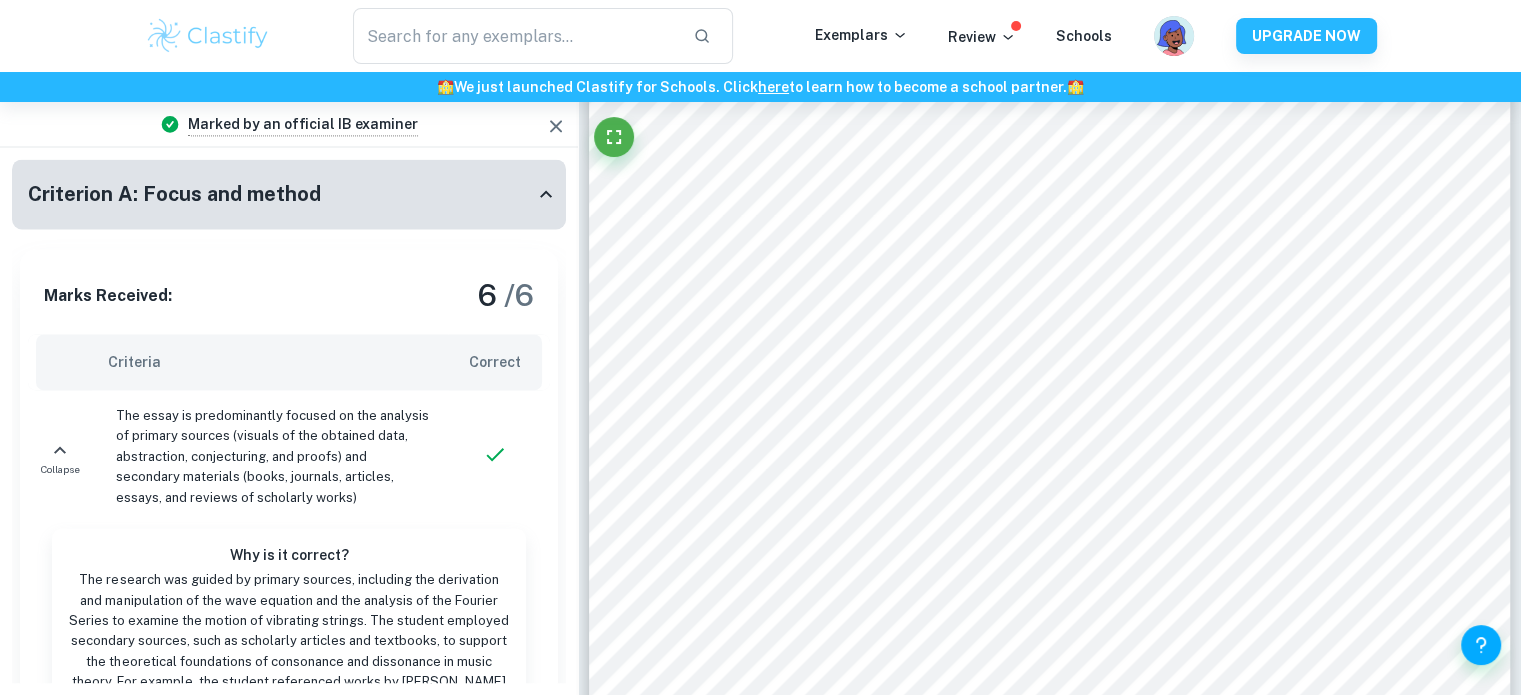 click on "Criterion A: Focus and method" at bounding box center (289, 194) 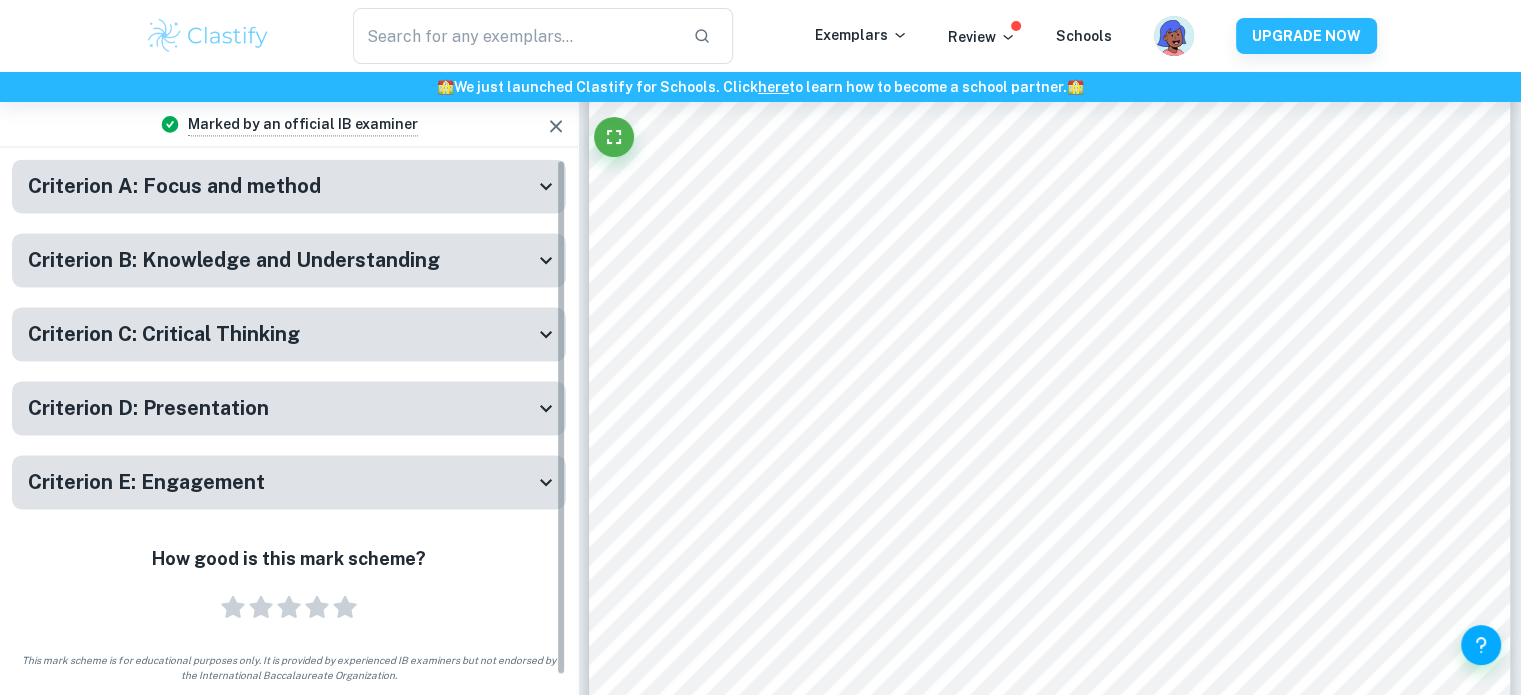 click 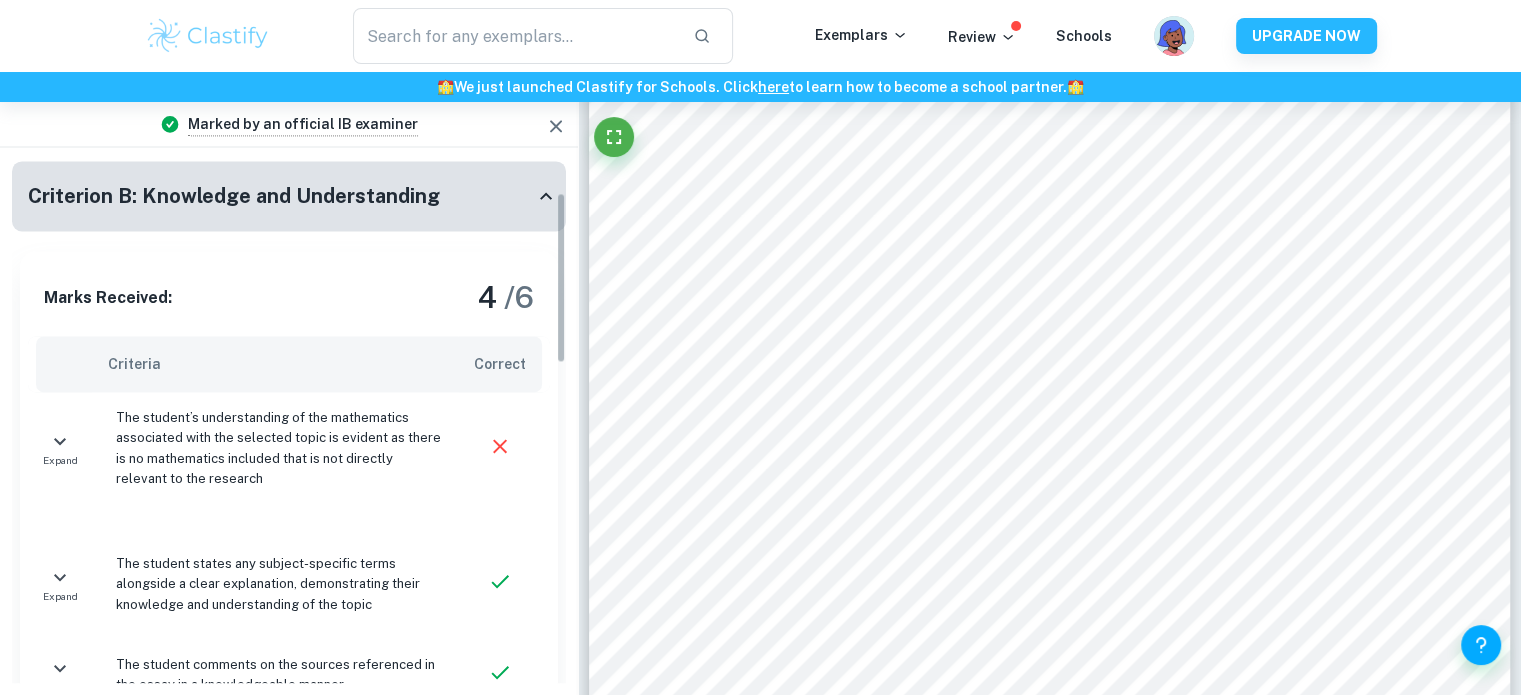 scroll, scrollTop: 107, scrollLeft: 0, axis: vertical 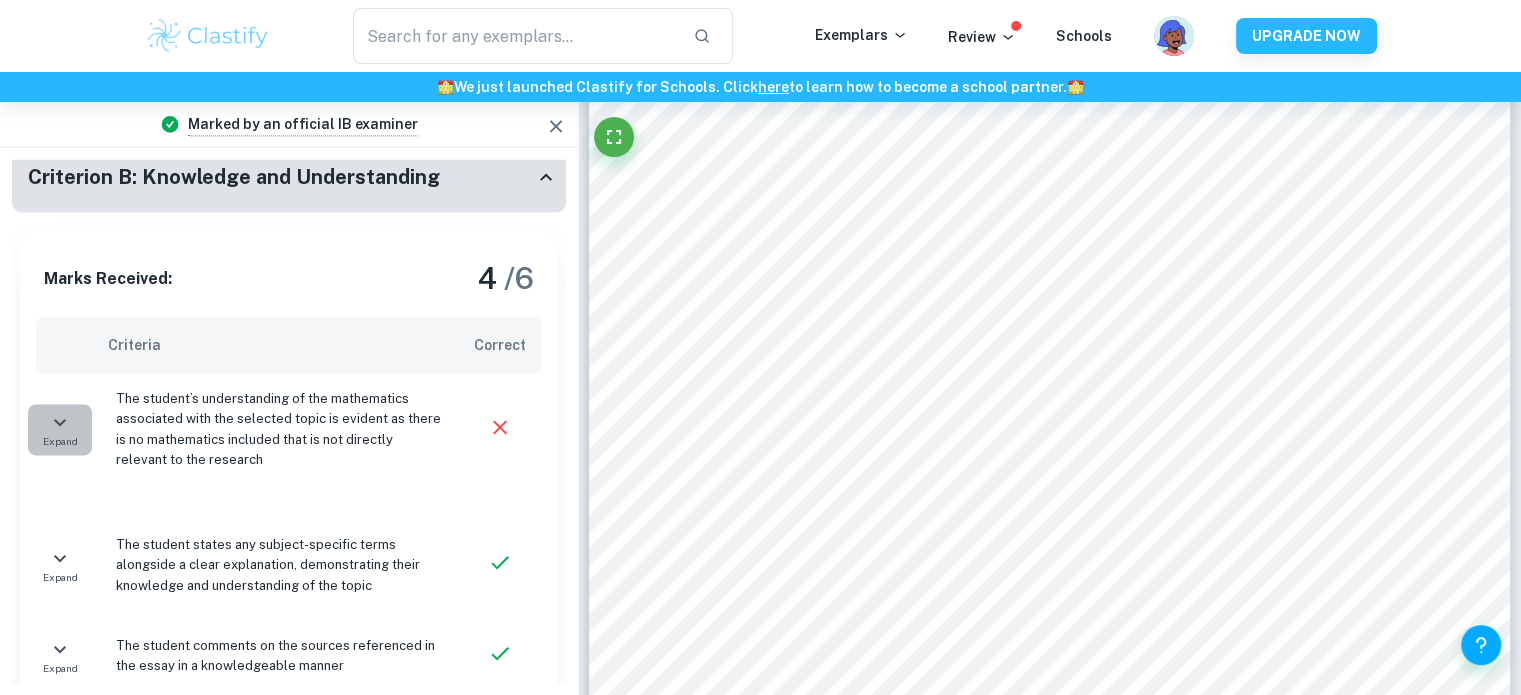 click 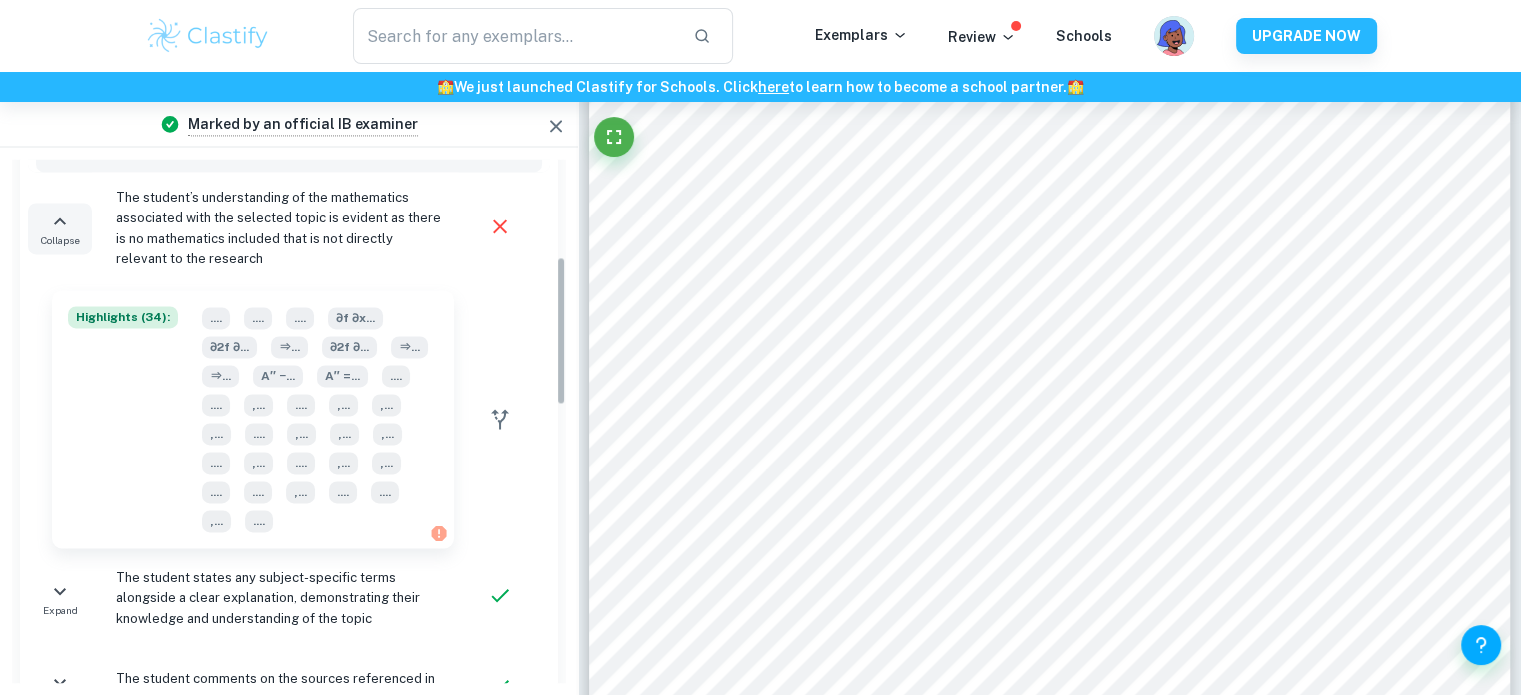 scroll, scrollTop: 299, scrollLeft: 0, axis: vertical 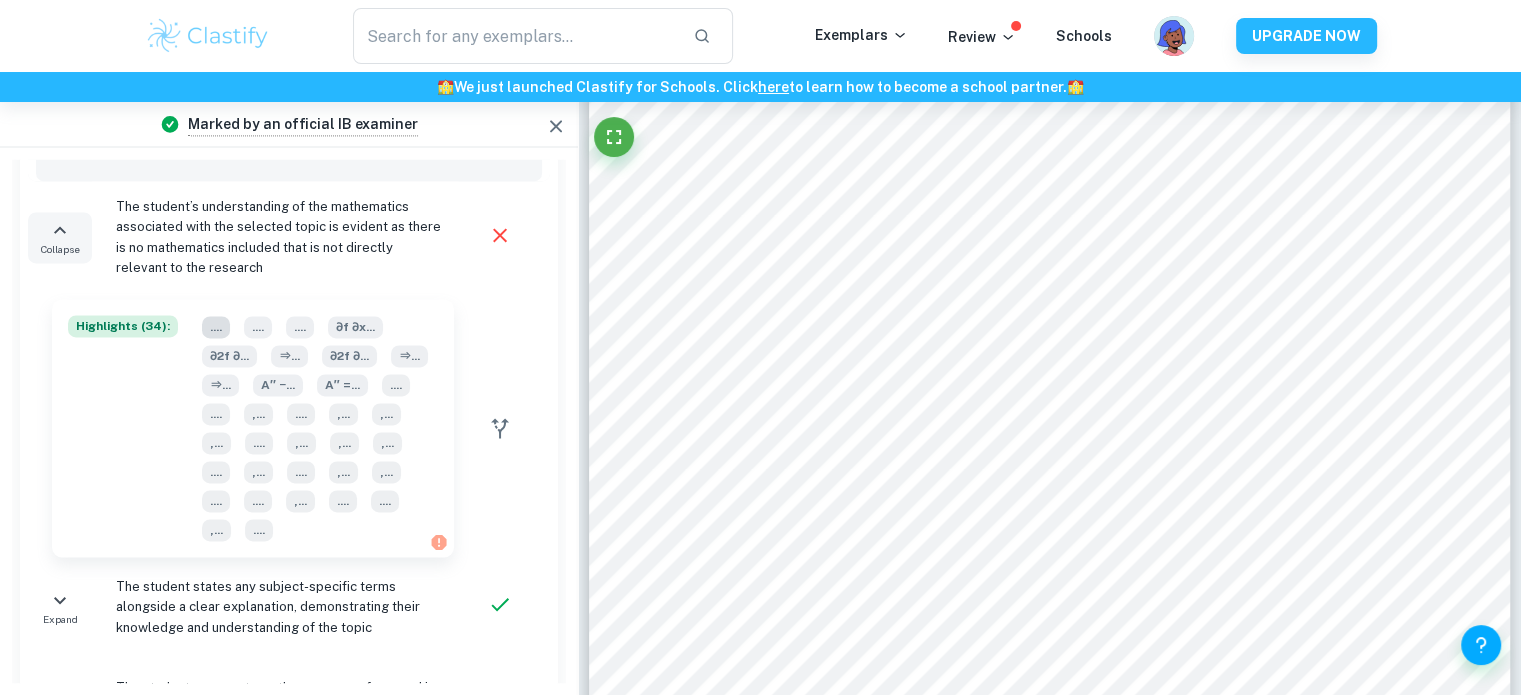 click on ". ..." at bounding box center (216, 327) 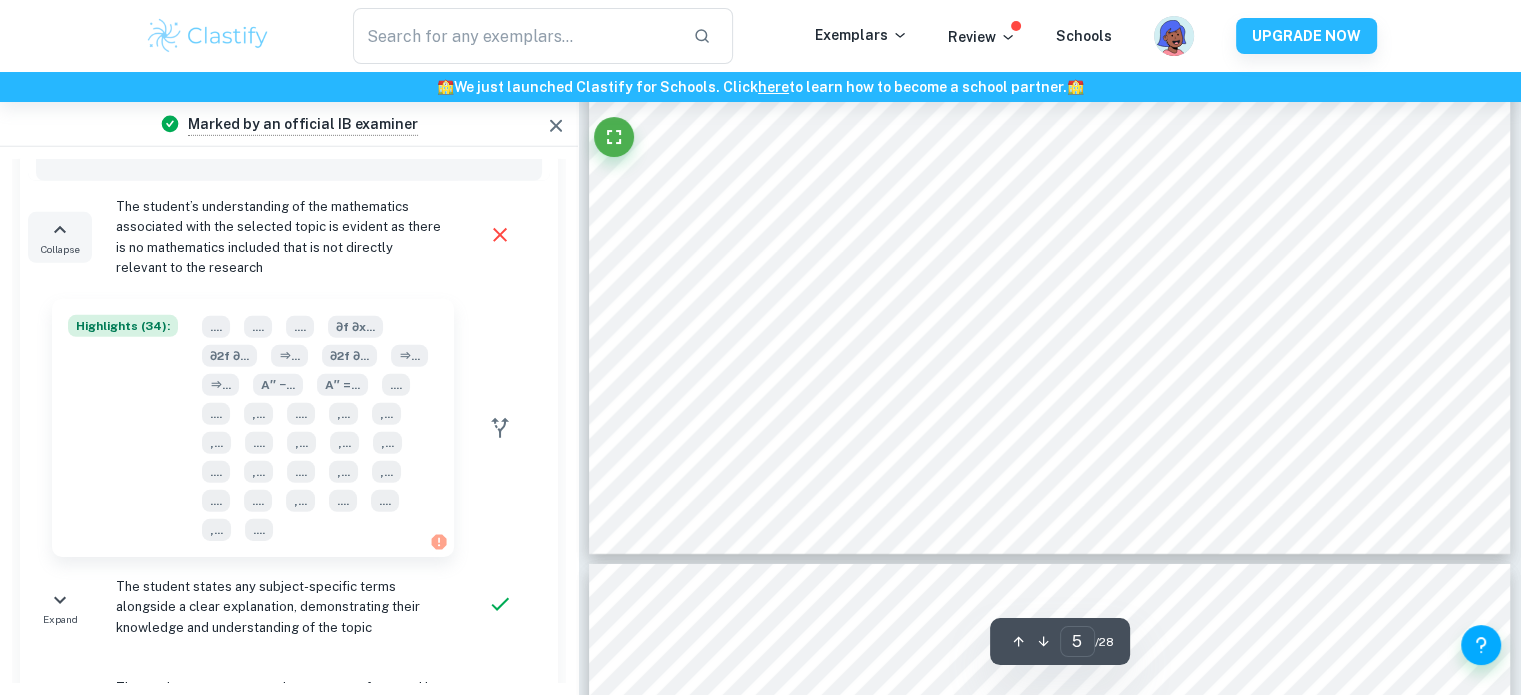 scroll, scrollTop: 6044, scrollLeft: 0, axis: vertical 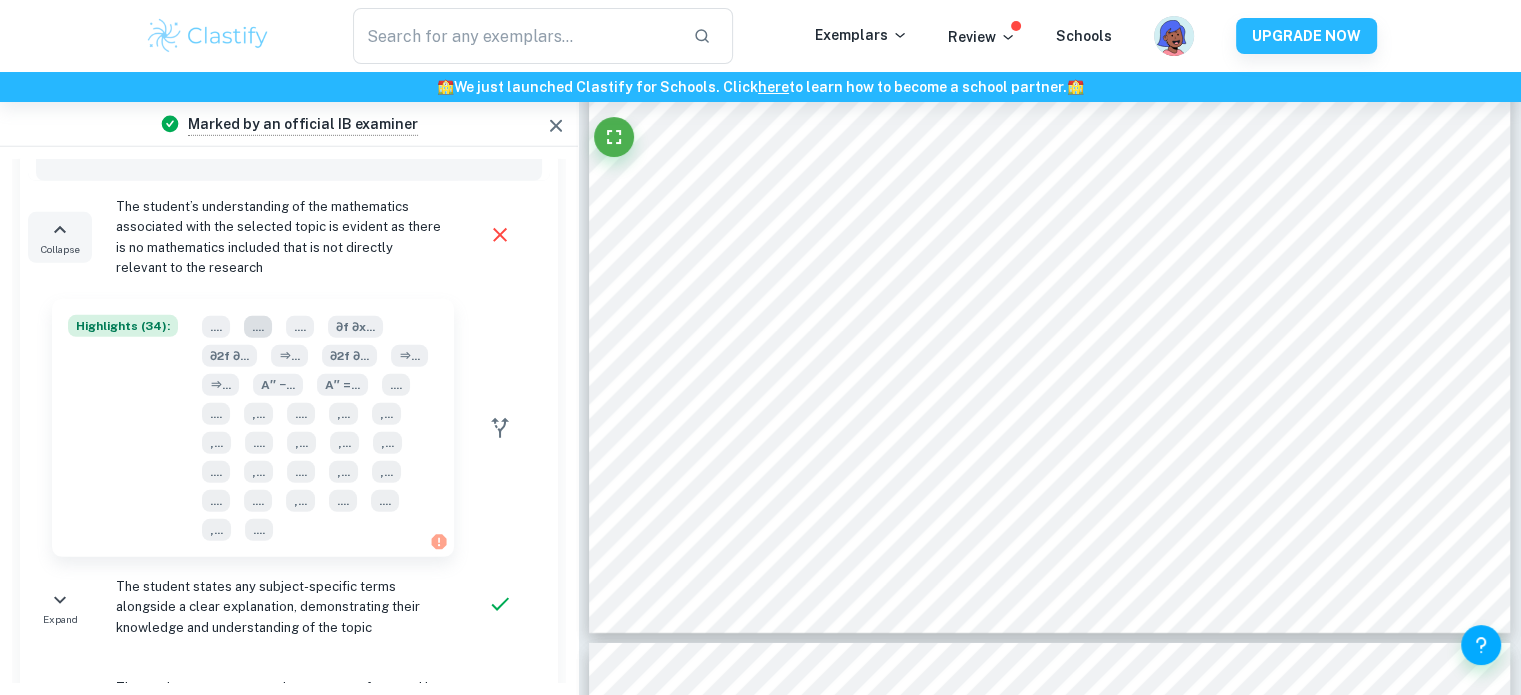 click on ". ..." at bounding box center (258, 327) 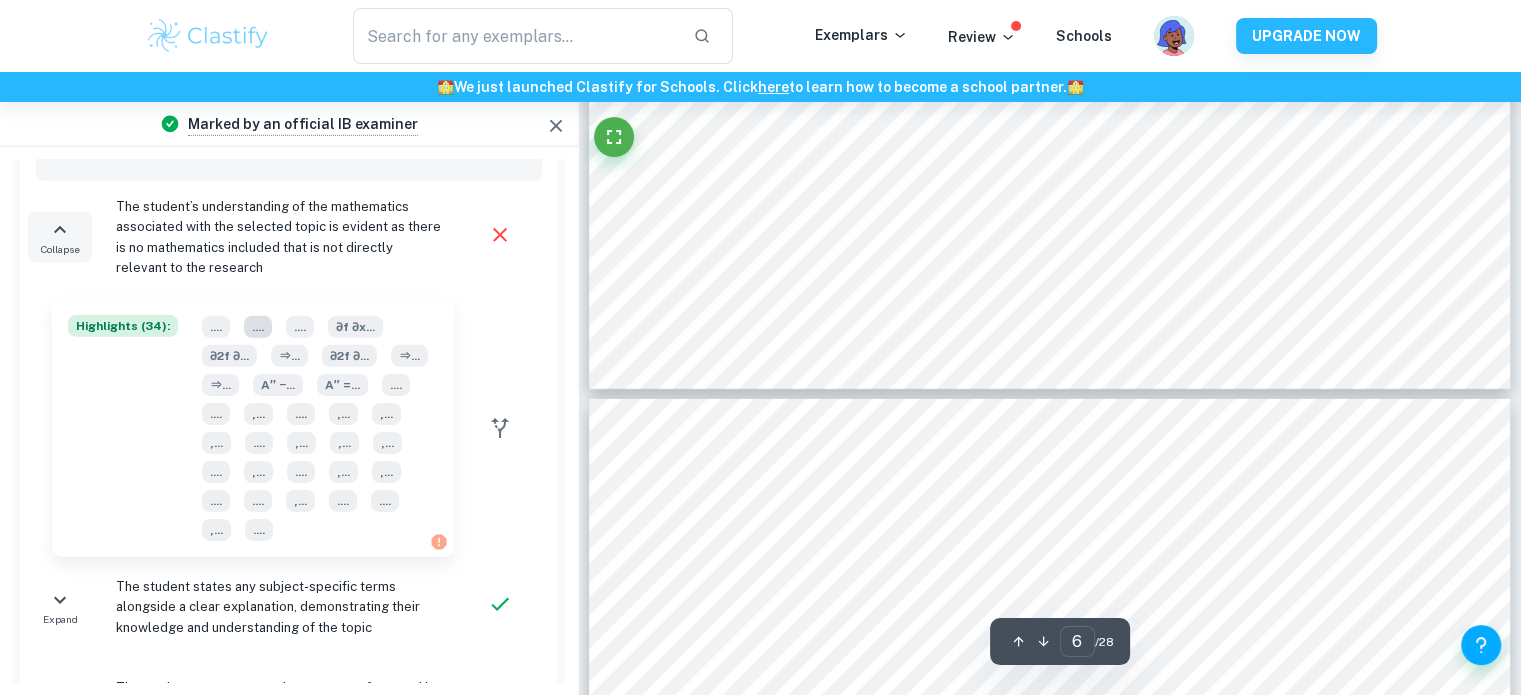 scroll, scrollTop: 6351, scrollLeft: 0, axis: vertical 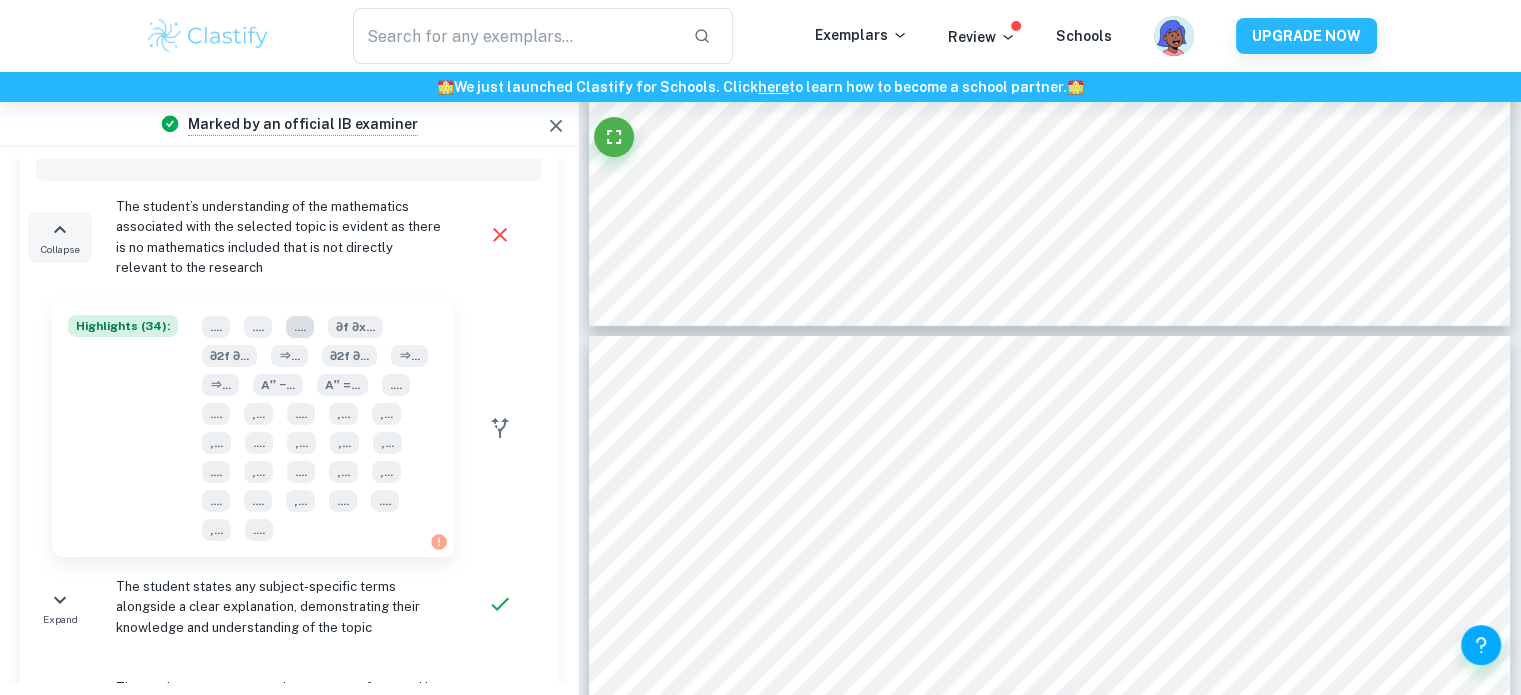 click on ". ..." at bounding box center (300, 327) 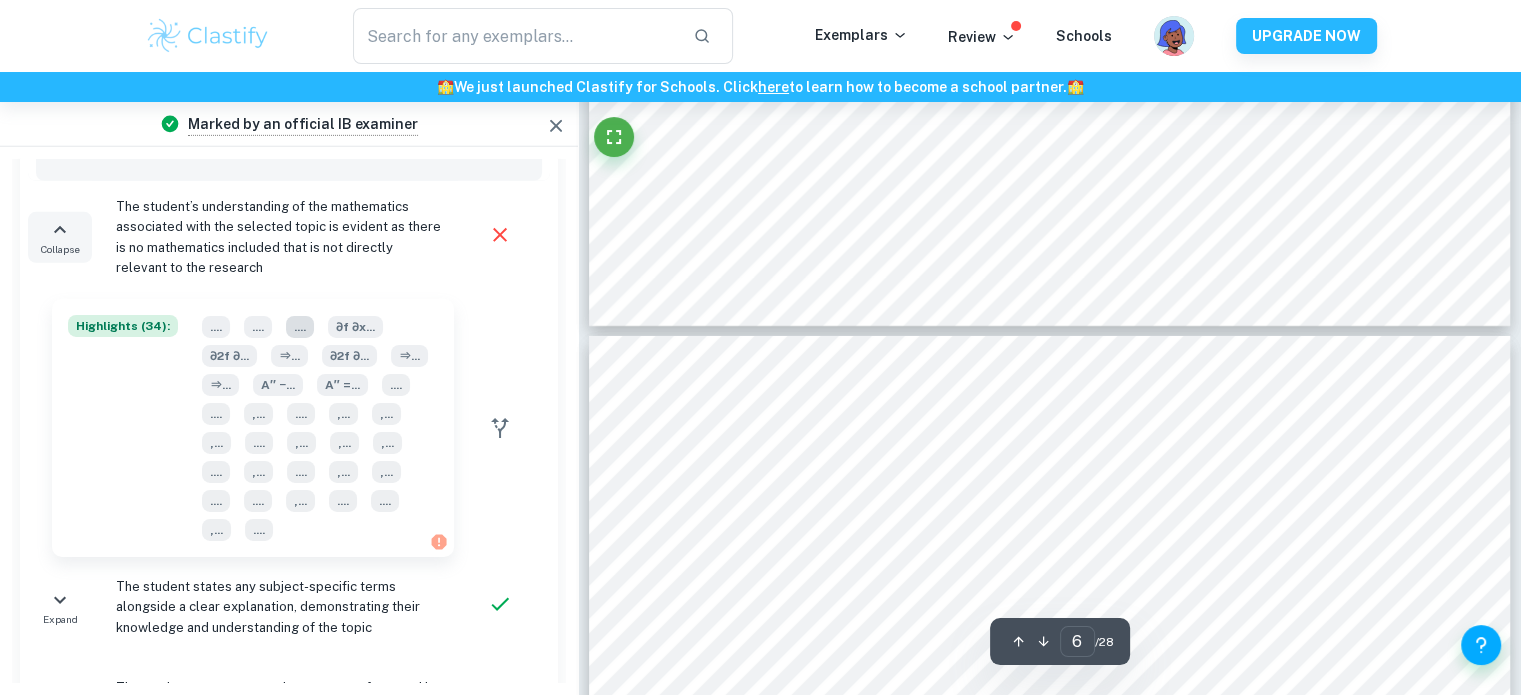 scroll, scrollTop: 6512, scrollLeft: 0, axis: vertical 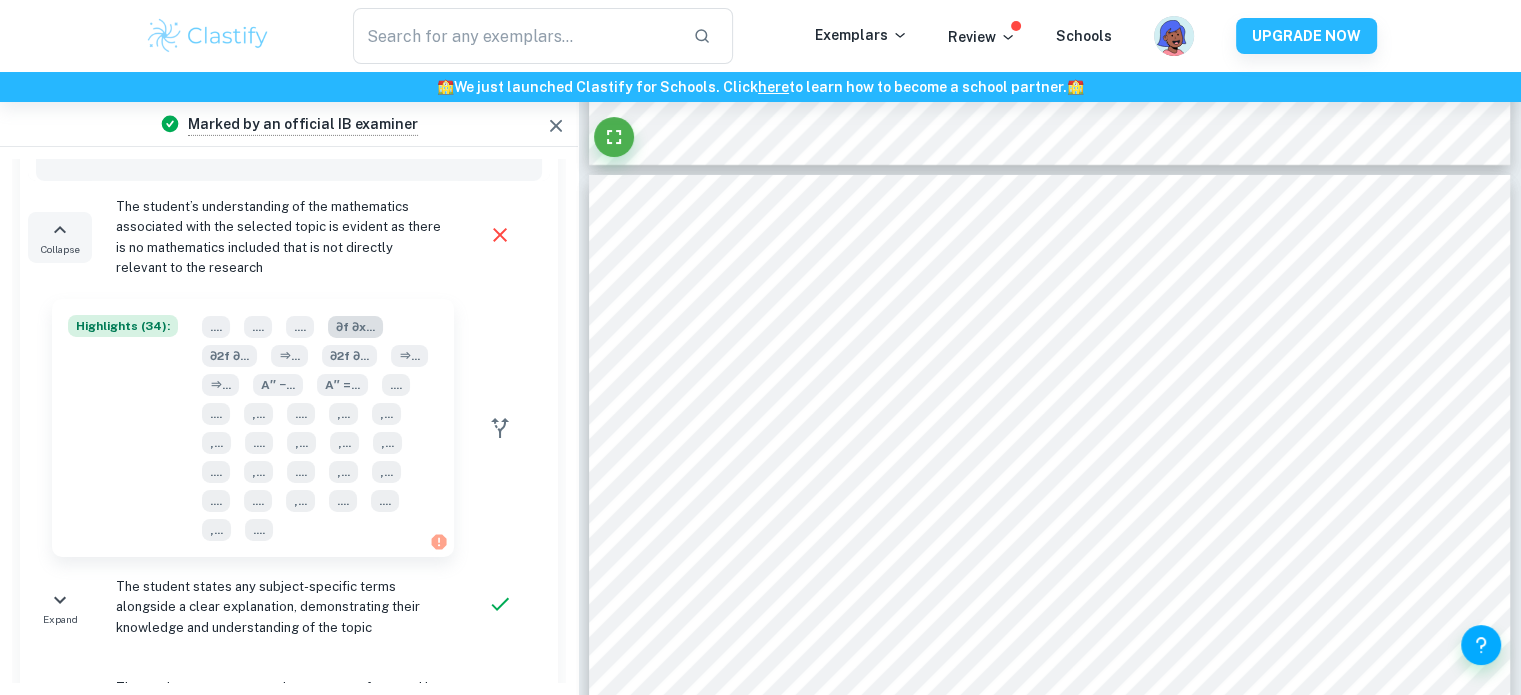 click on "∂f
∂x ..." at bounding box center (355, 327) 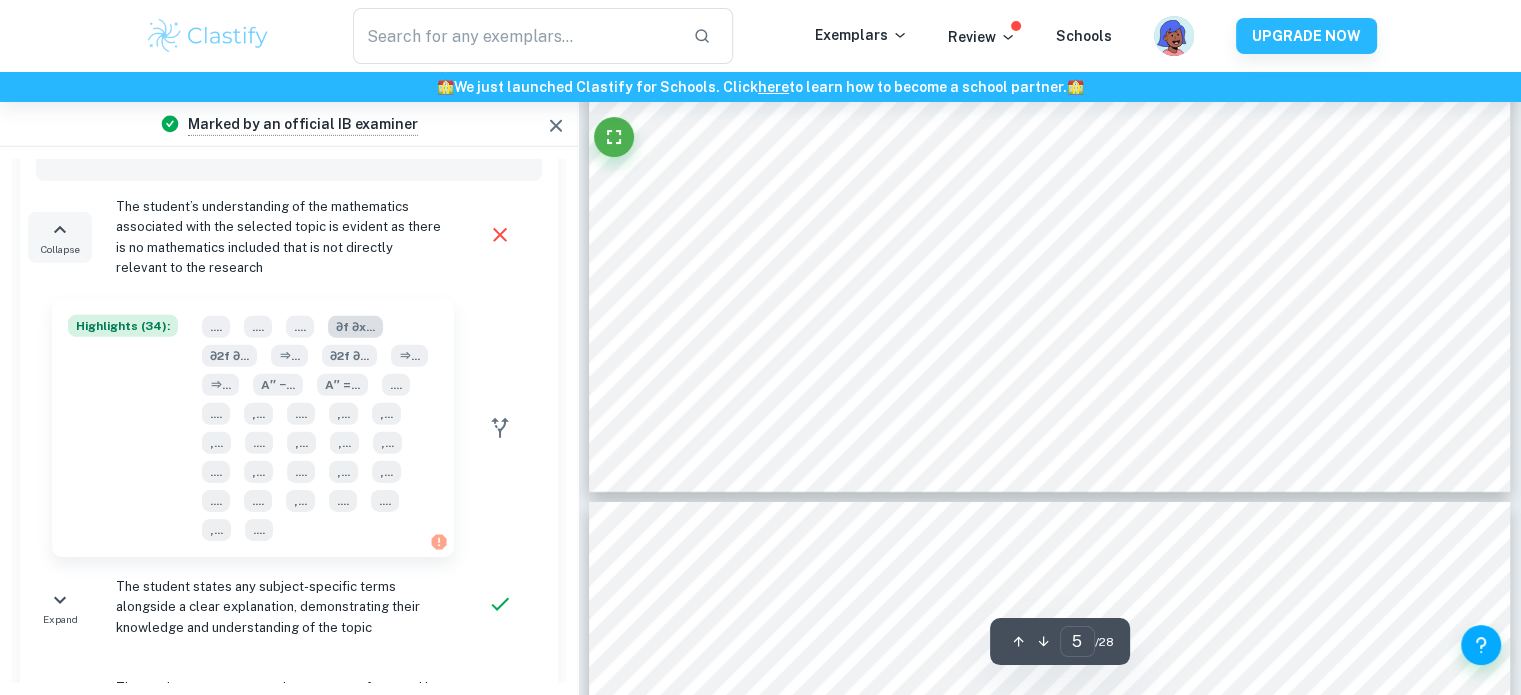 scroll, scrollTop: 6182, scrollLeft: 0, axis: vertical 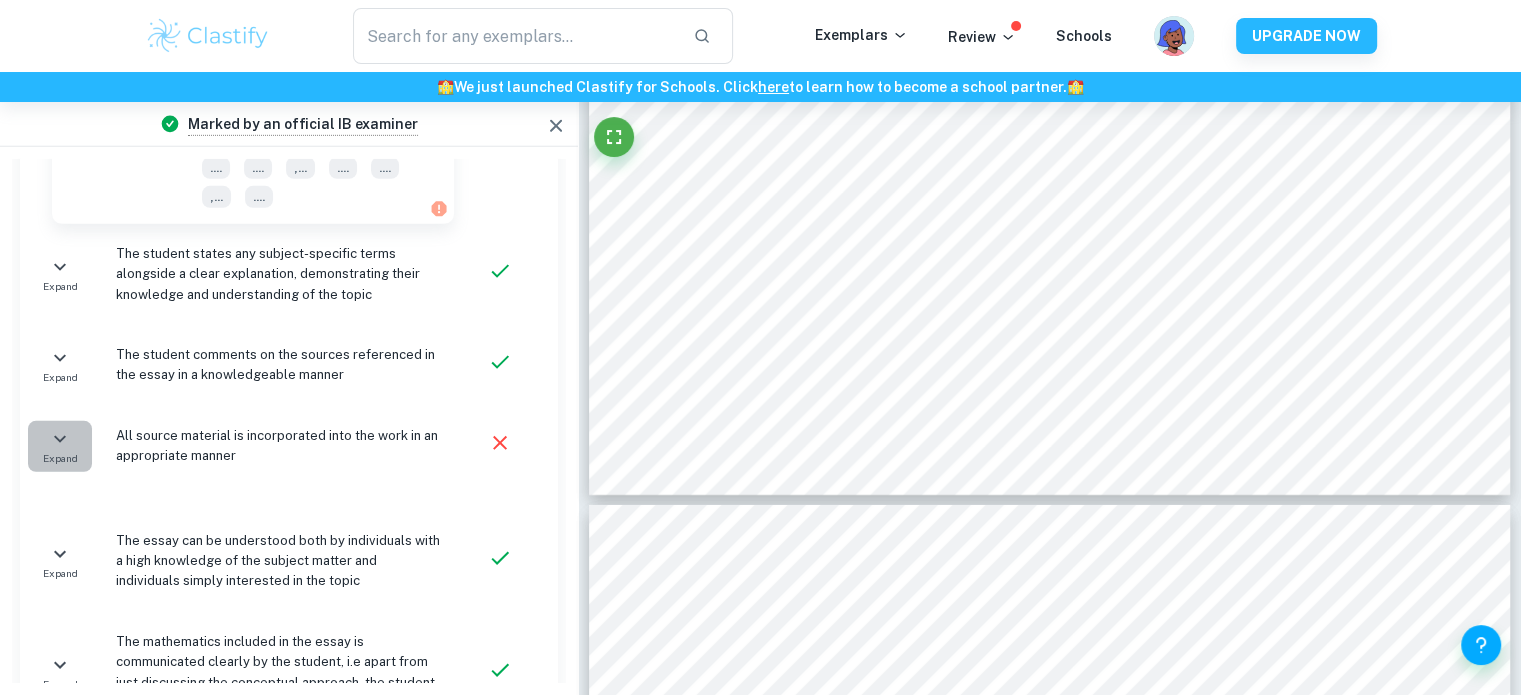 click 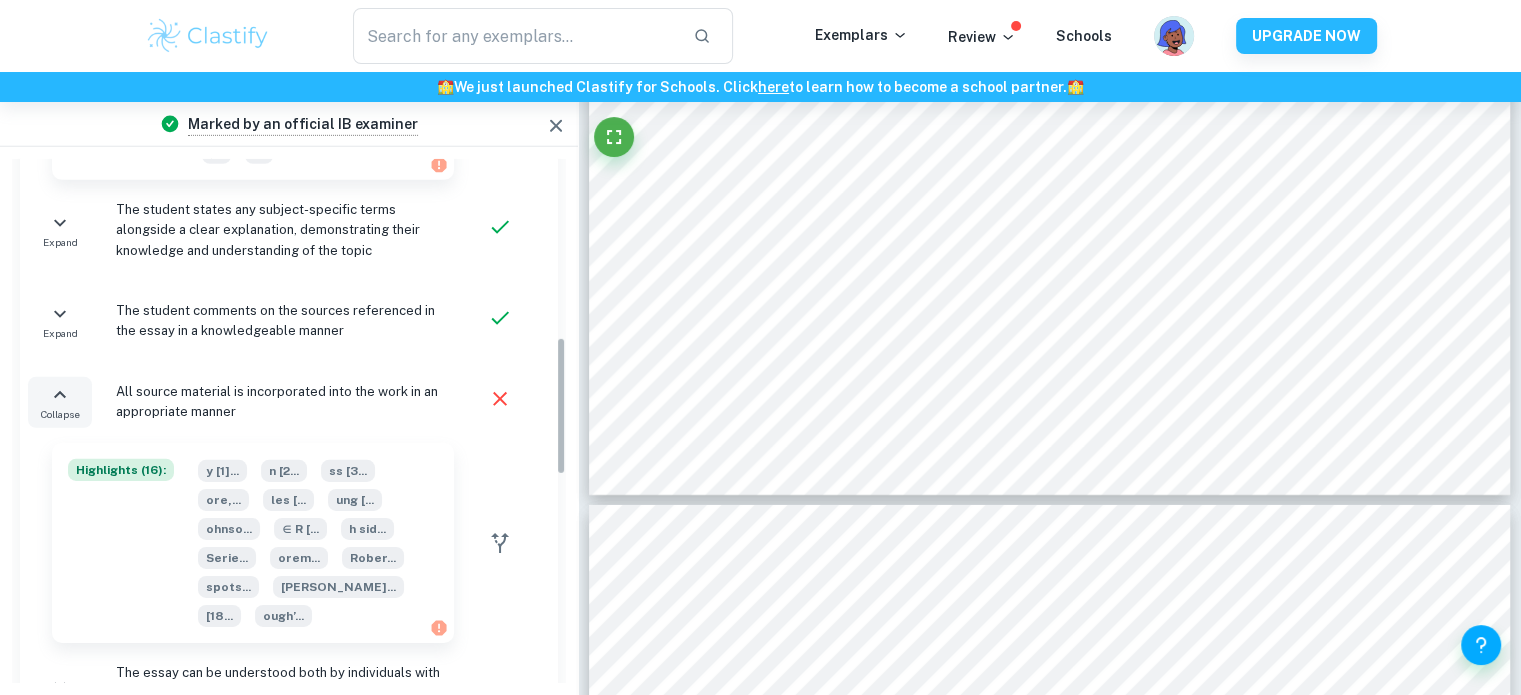 scroll, scrollTop: 676, scrollLeft: 0, axis: vertical 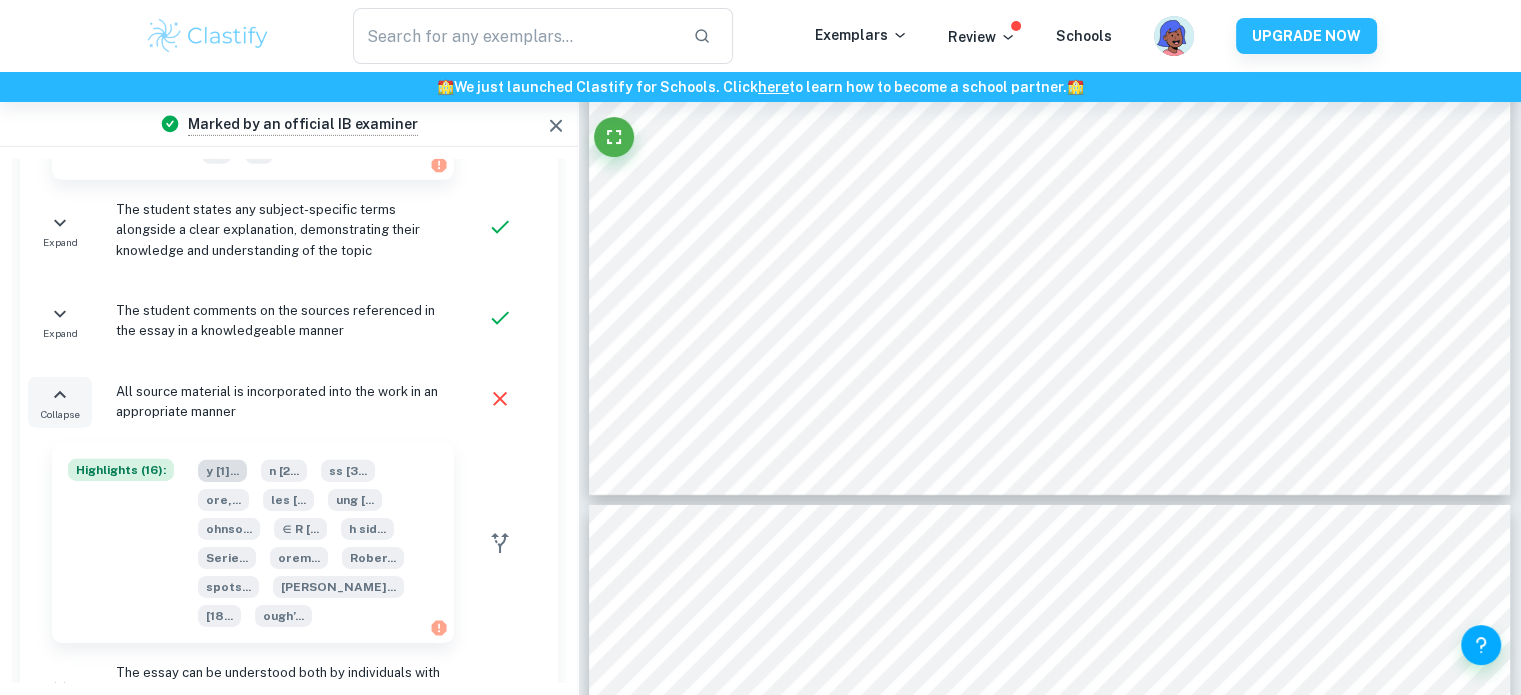 click on "y [1] ..." at bounding box center [222, 471] 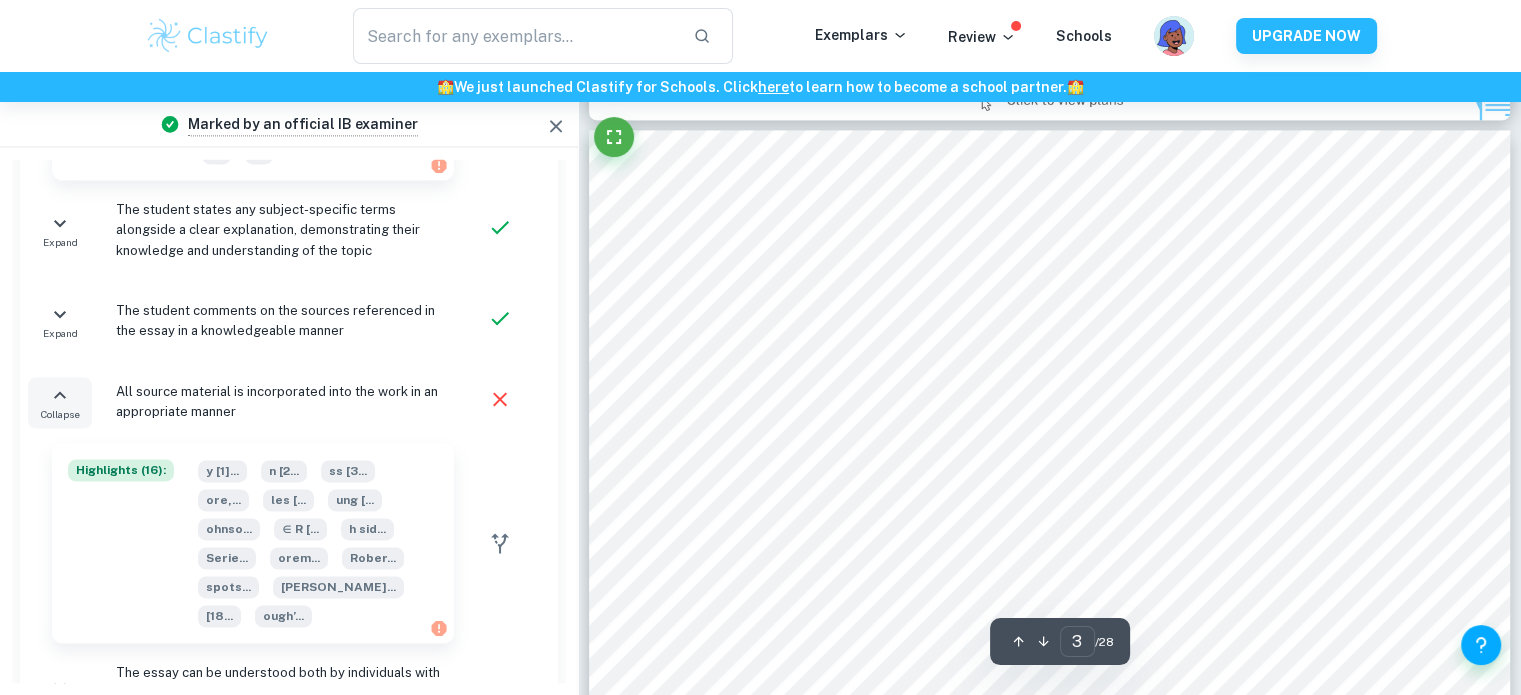 scroll, scrollTop: 2745, scrollLeft: 0, axis: vertical 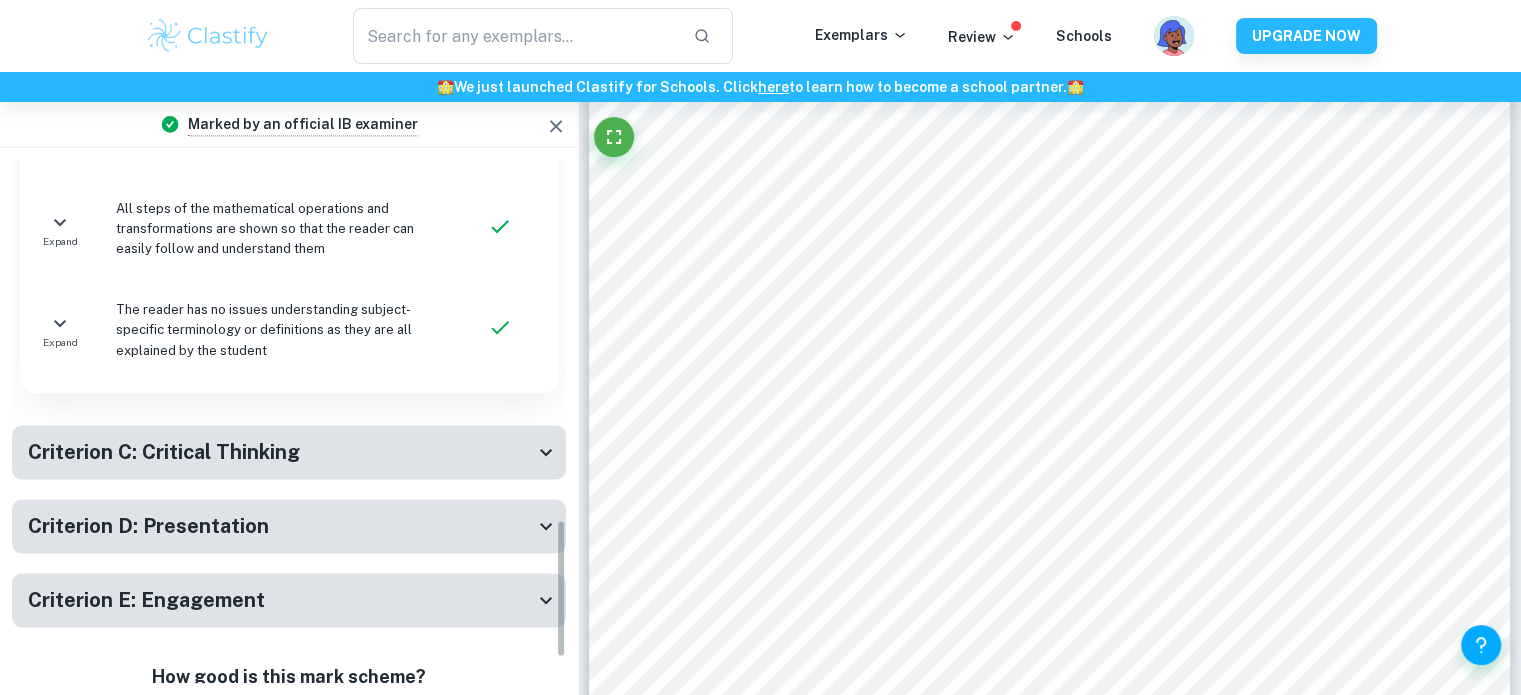 click 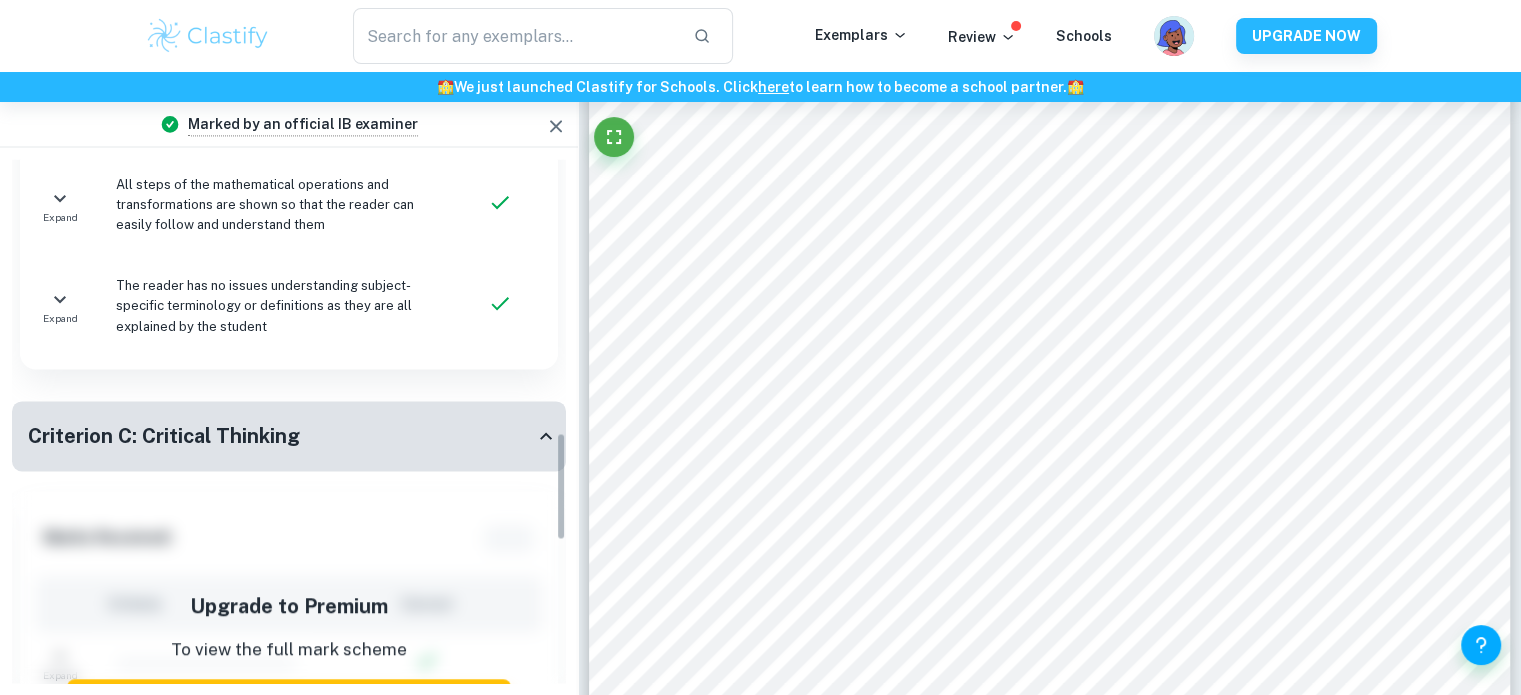 scroll, scrollTop: 1262, scrollLeft: 0, axis: vertical 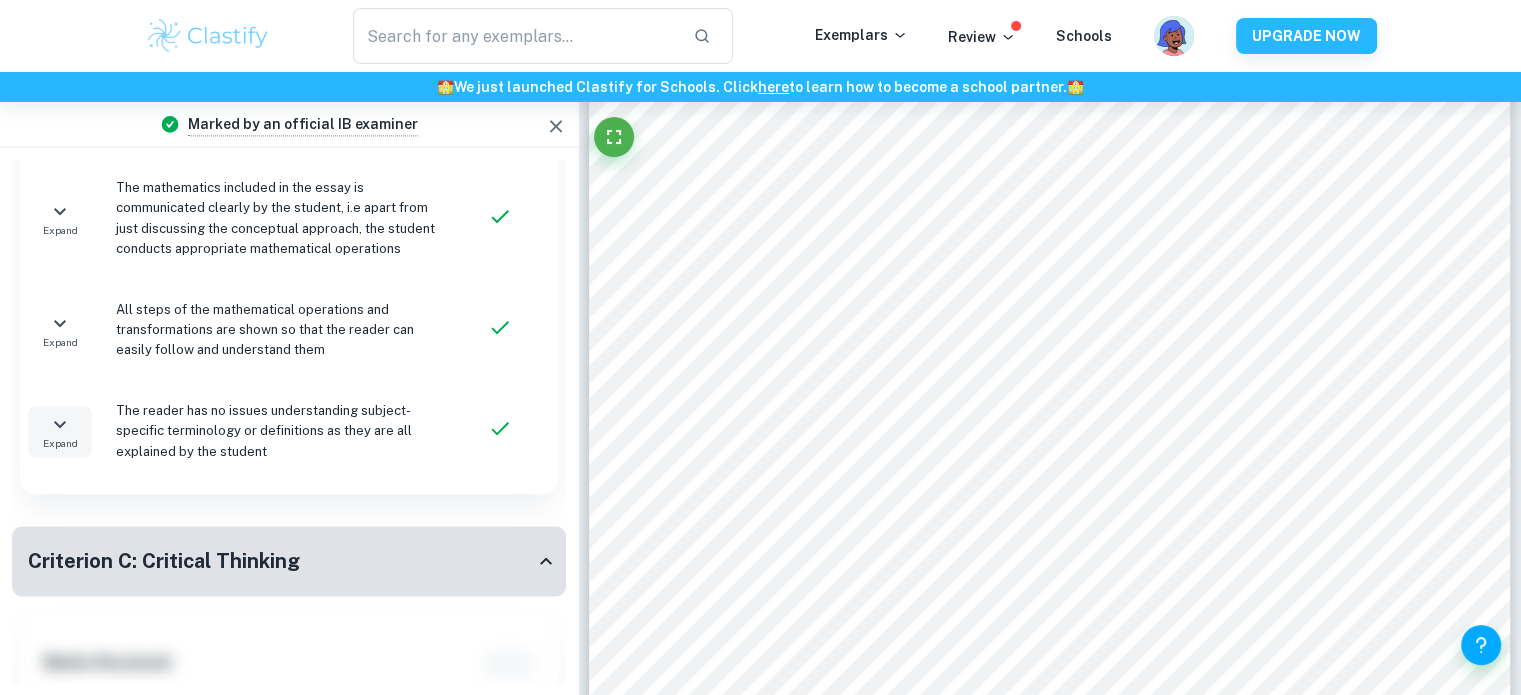 click 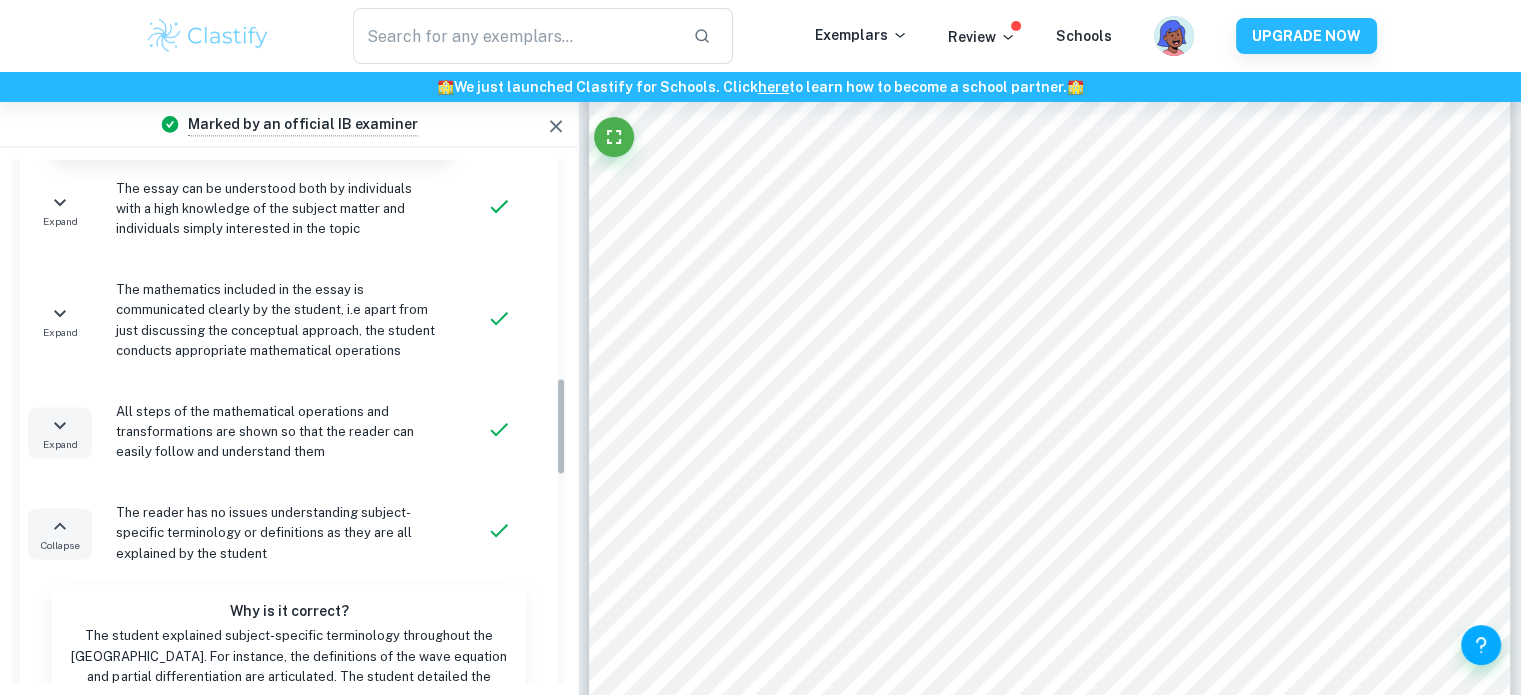 scroll, scrollTop: 1159, scrollLeft: 0, axis: vertical 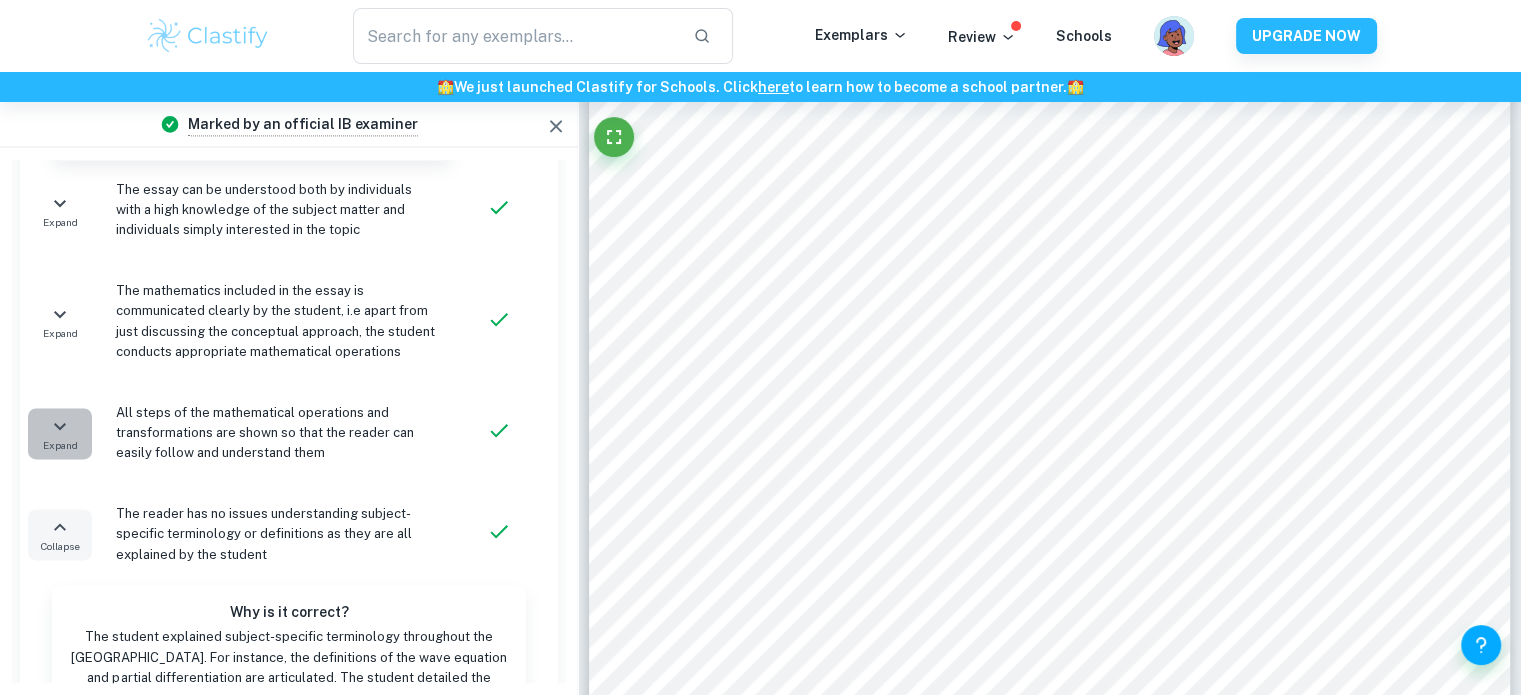 click on "Expand" at bounding box center [60, 445] 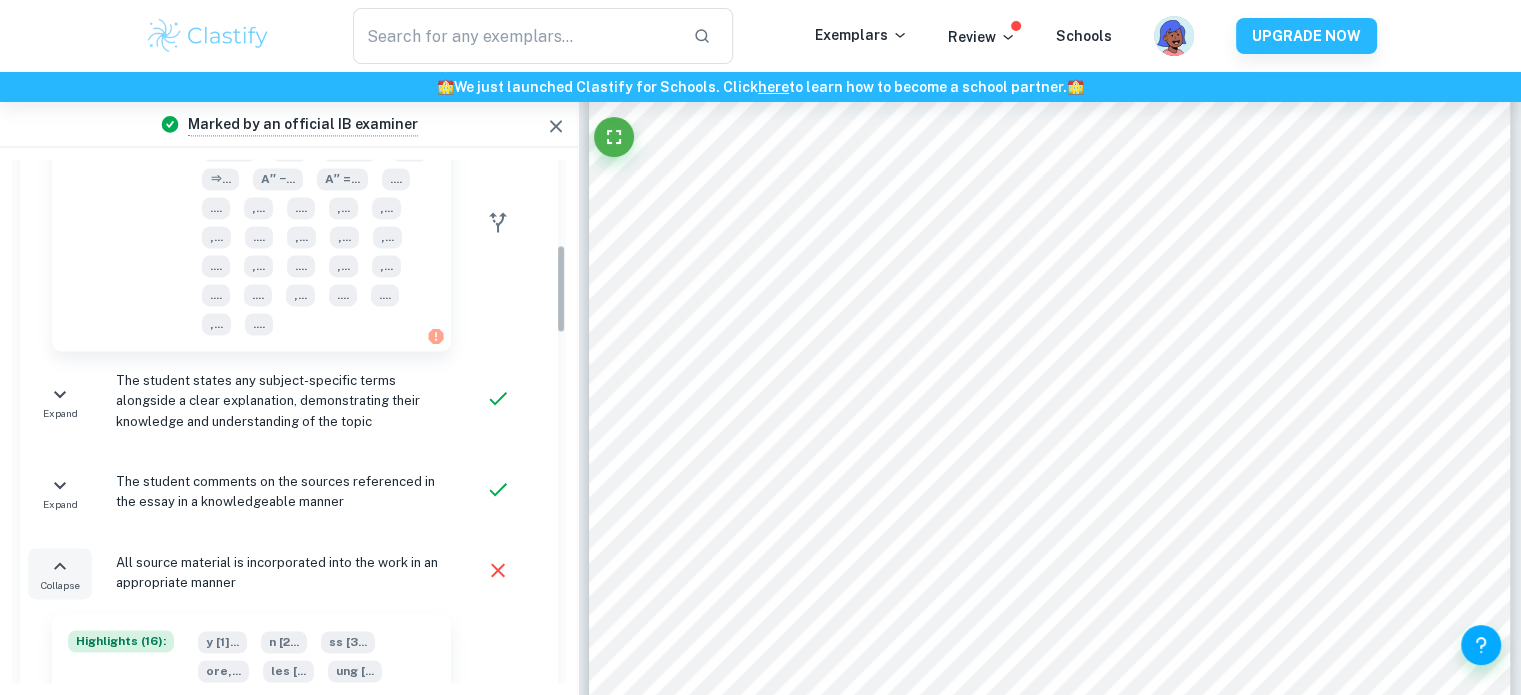 scroll, scrollTop: 0, scrollLeft: 0, axis: both 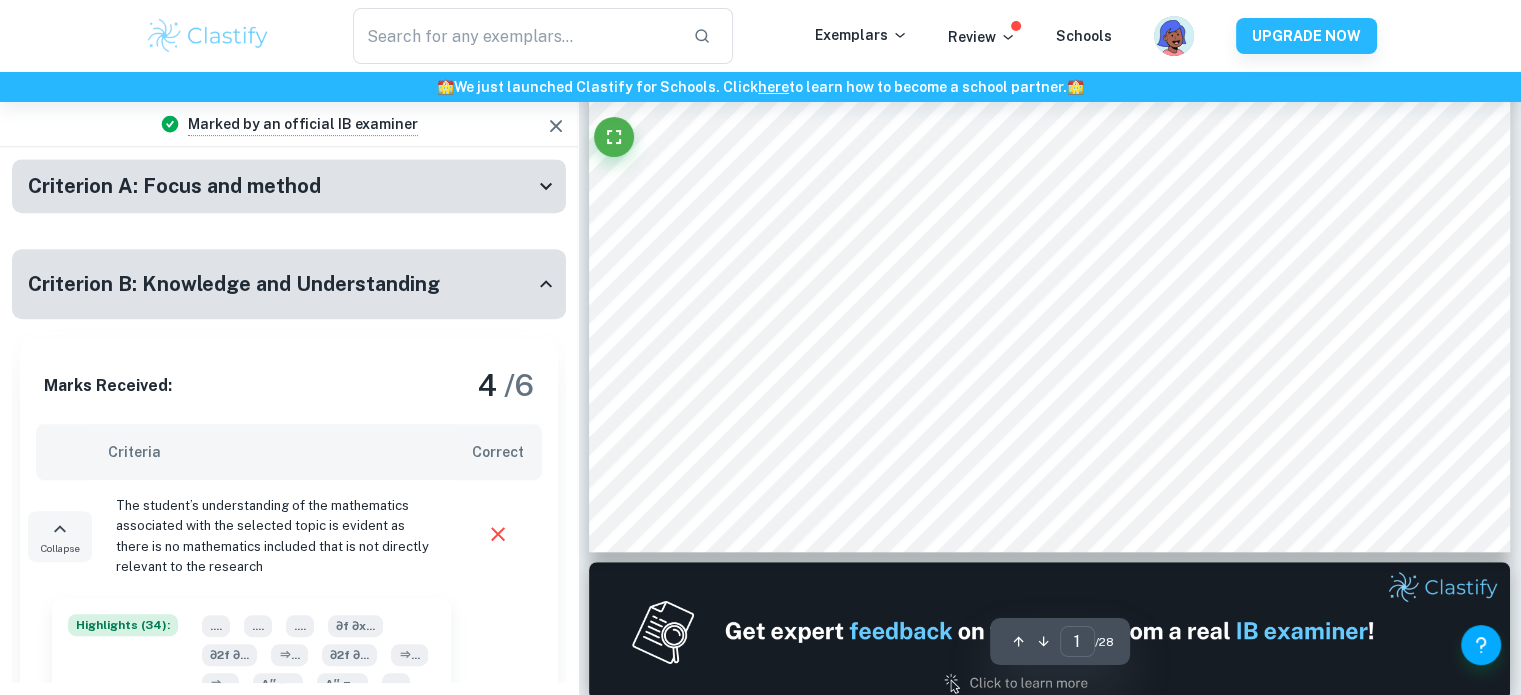 type on "2" 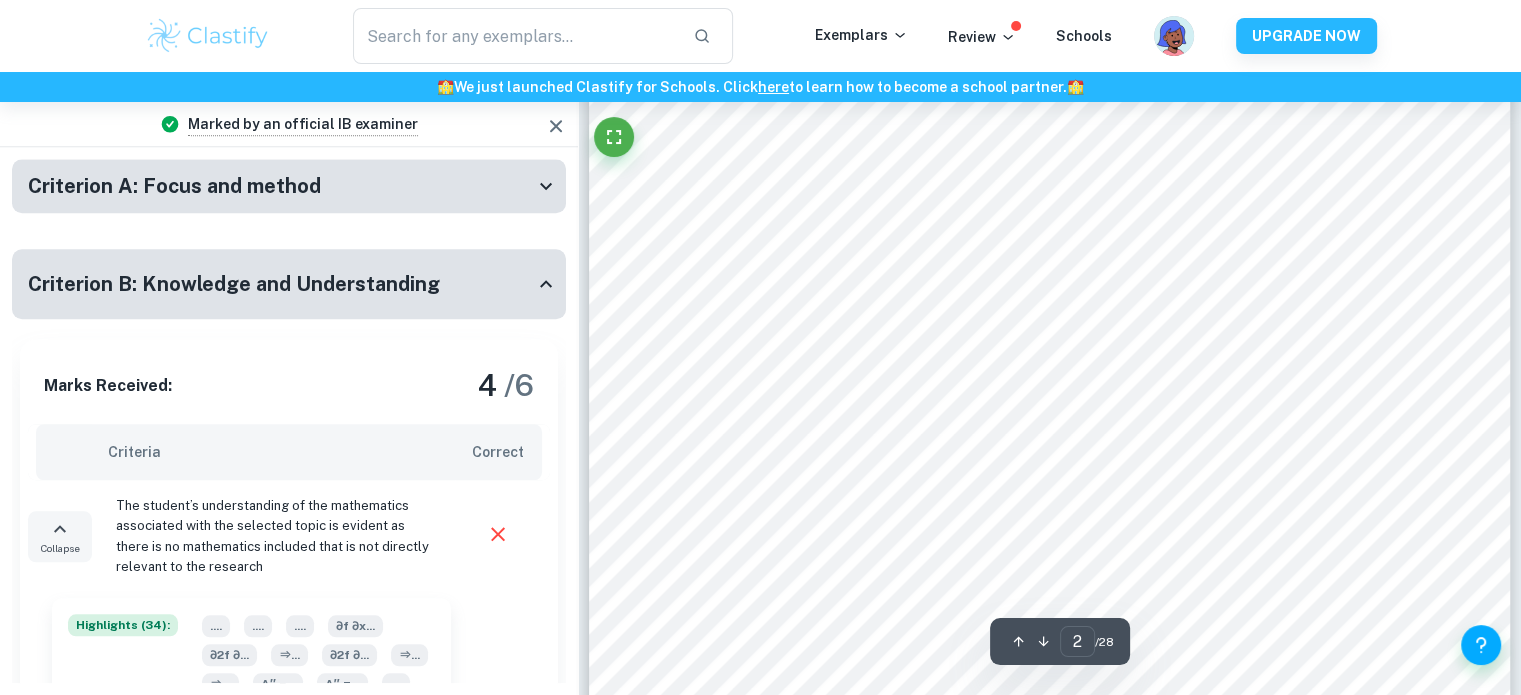 scroll, scrollTop: 1546, scrollLeft: 0, axis: vertical 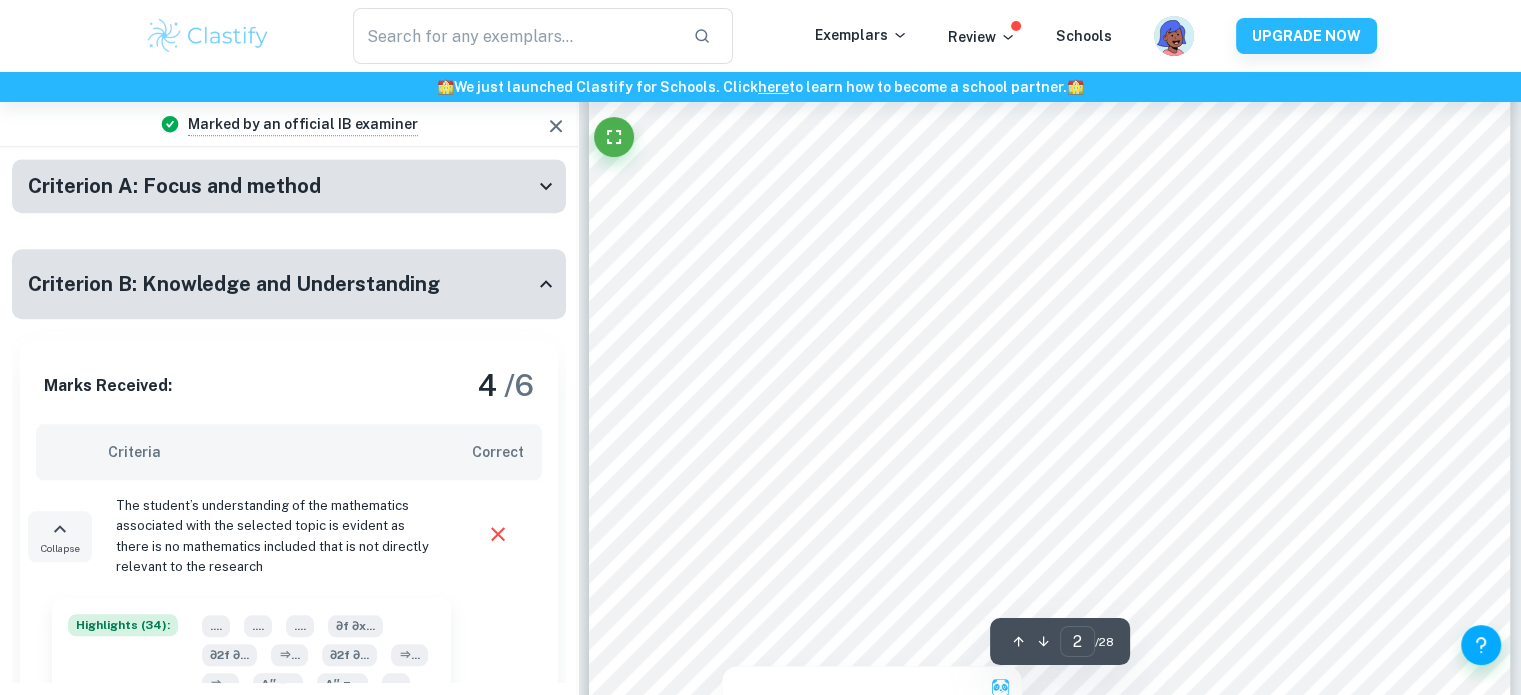 type 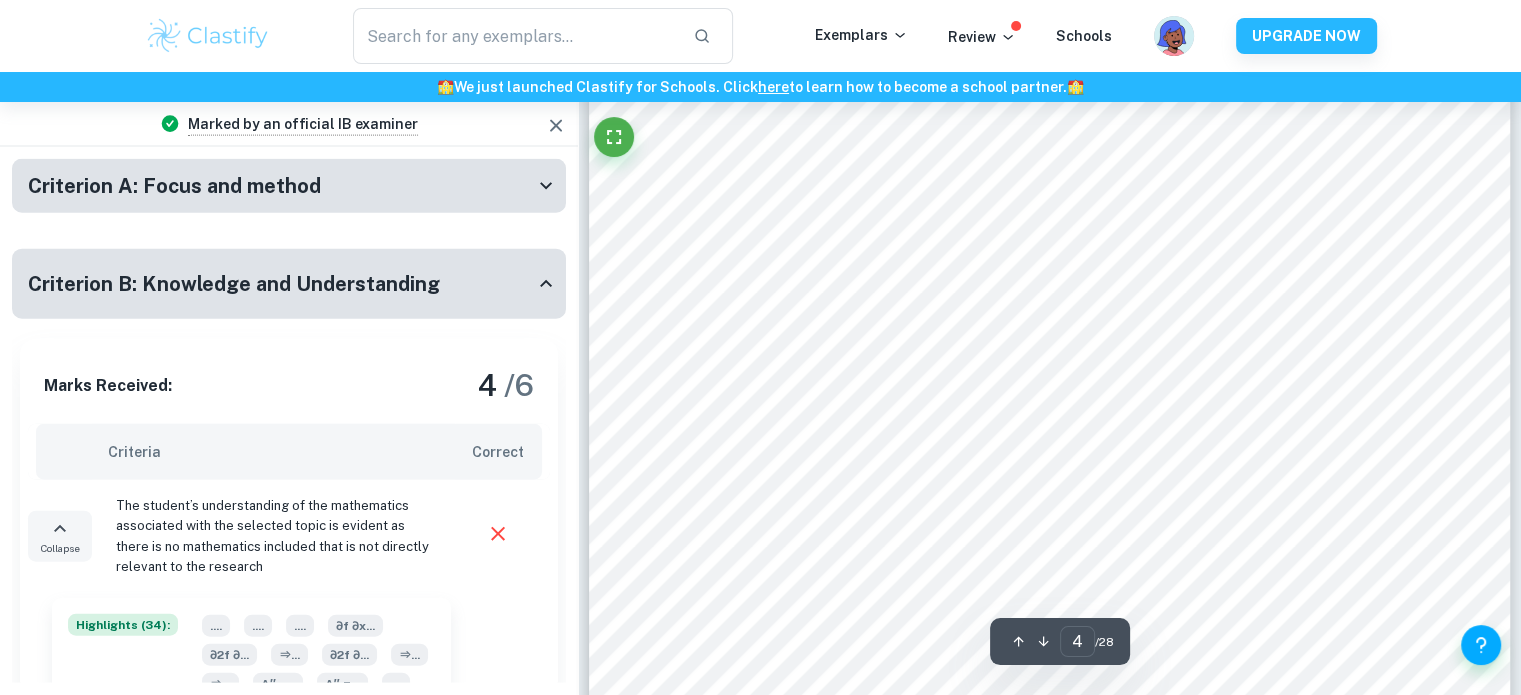 scroll, scrollTop: 4556, scrollLeft: 0, axis: vertical 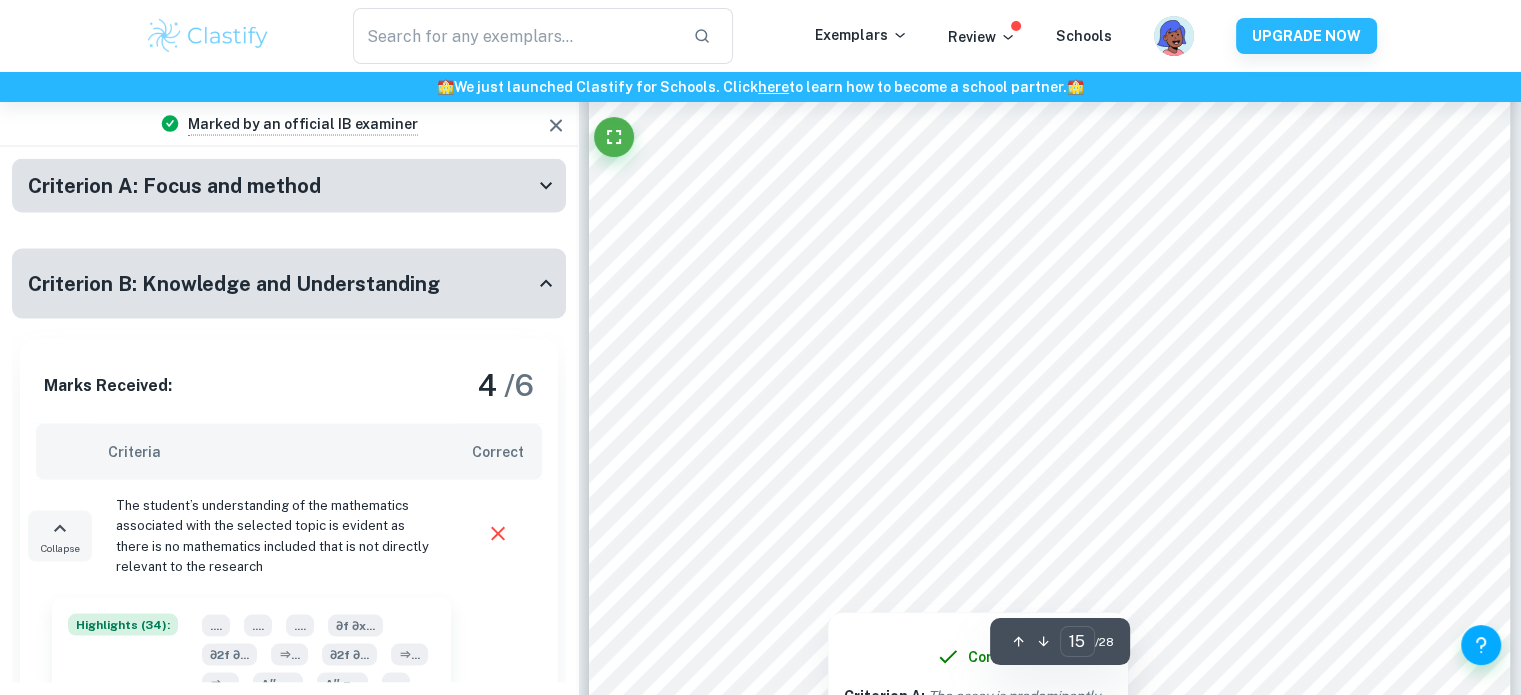 click at bounding box center (837, 392) 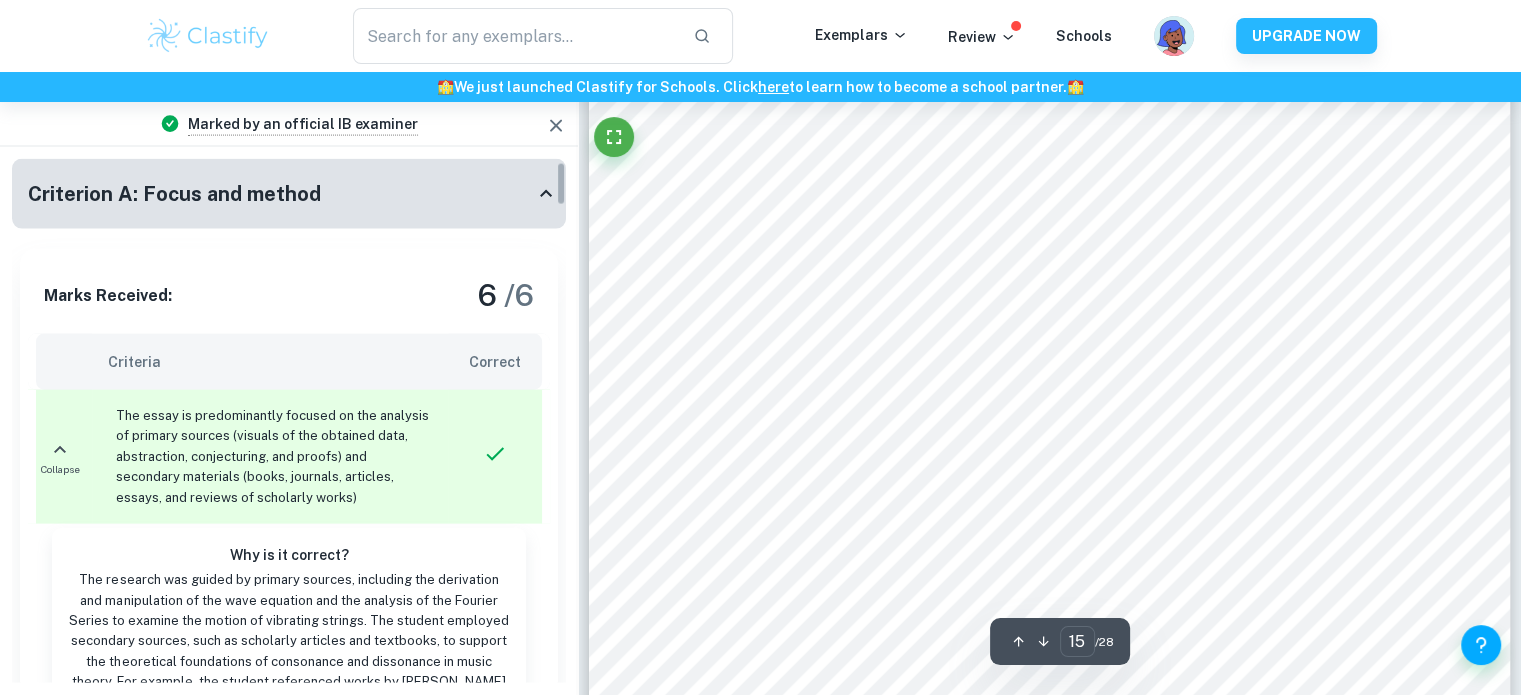 scroll, scrollTop: 19651, scrollLeft: 0, axis: vertical 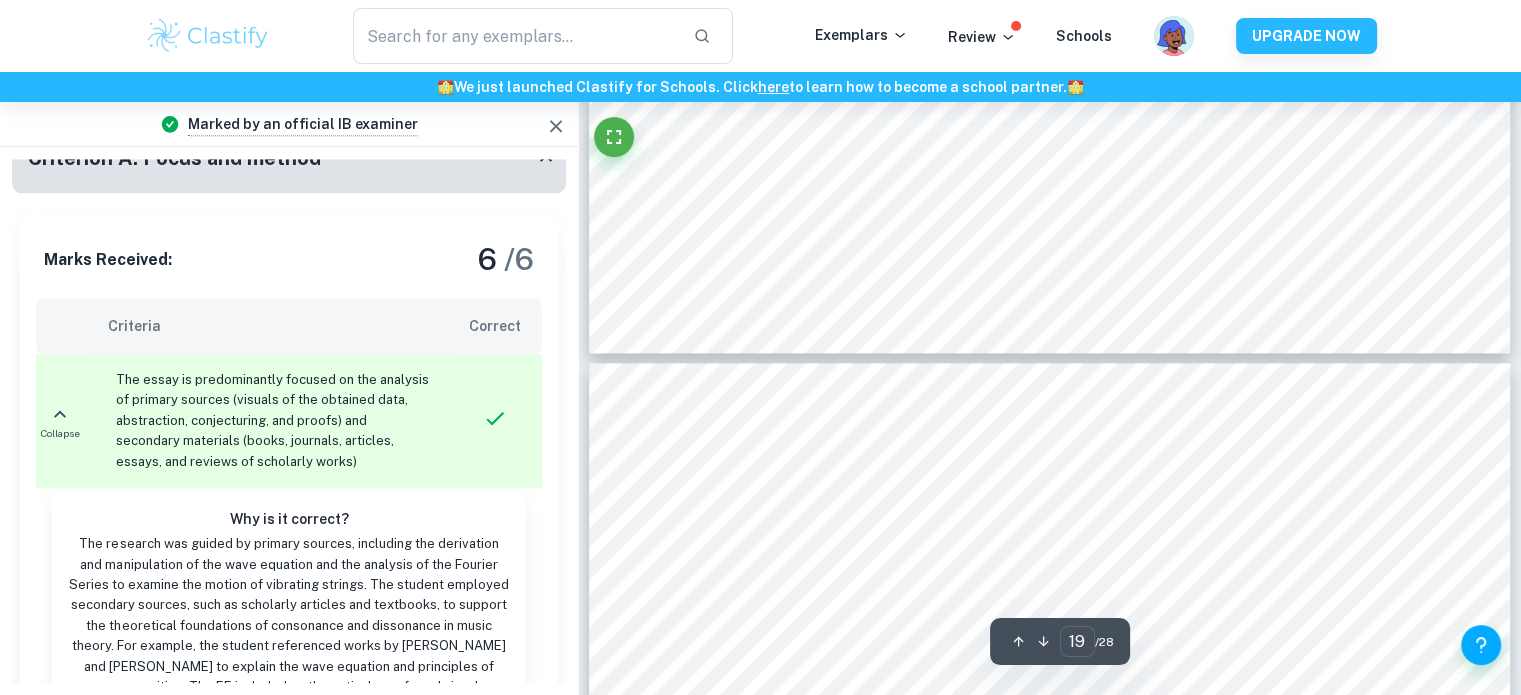 type on "20" 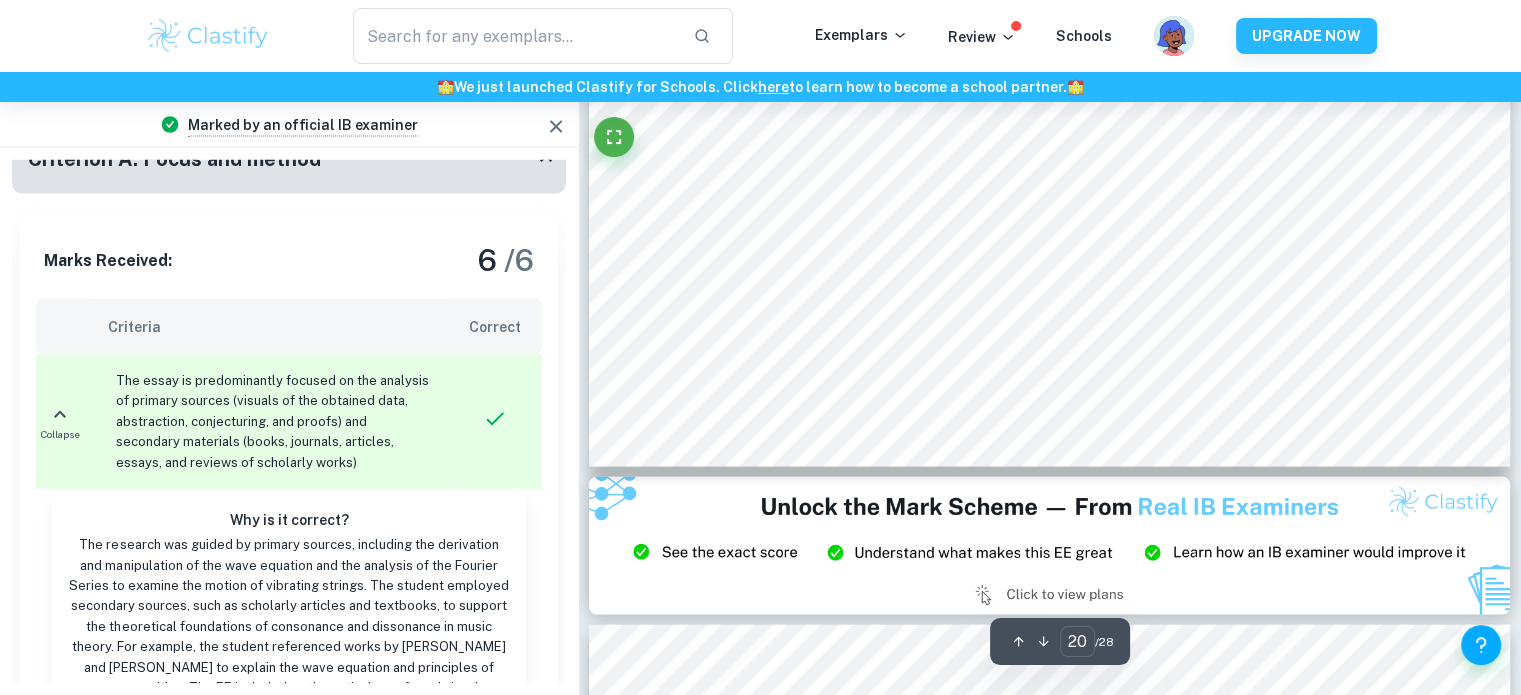 scroll, scrollTop: 26500, scrollLeft: 0, axis: vertical 